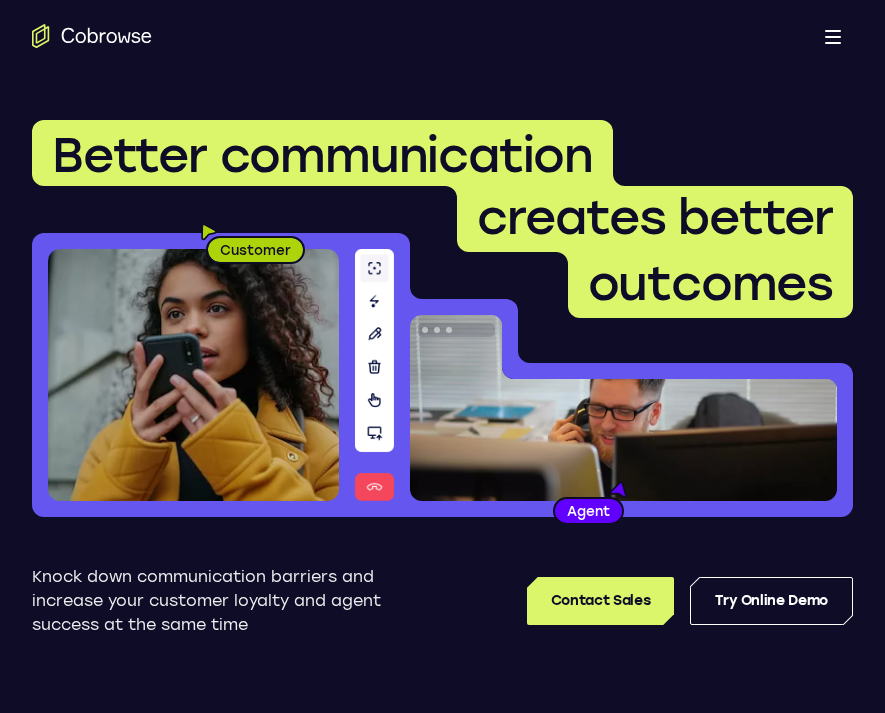 scroll, scrollTop: 0, scrollLeft: 0, axis: both 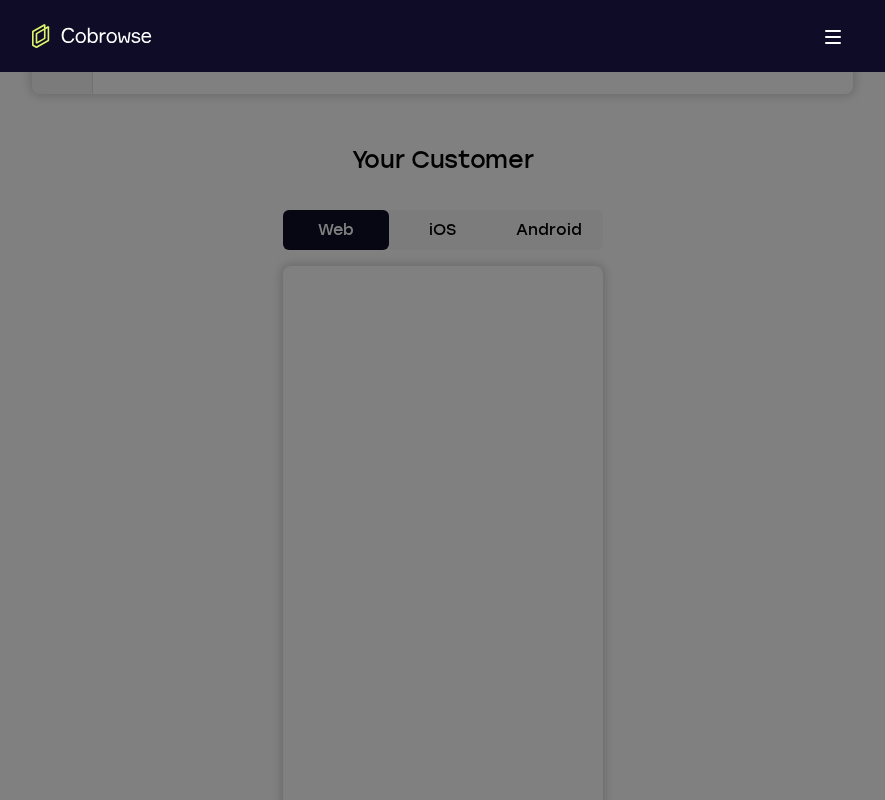 click 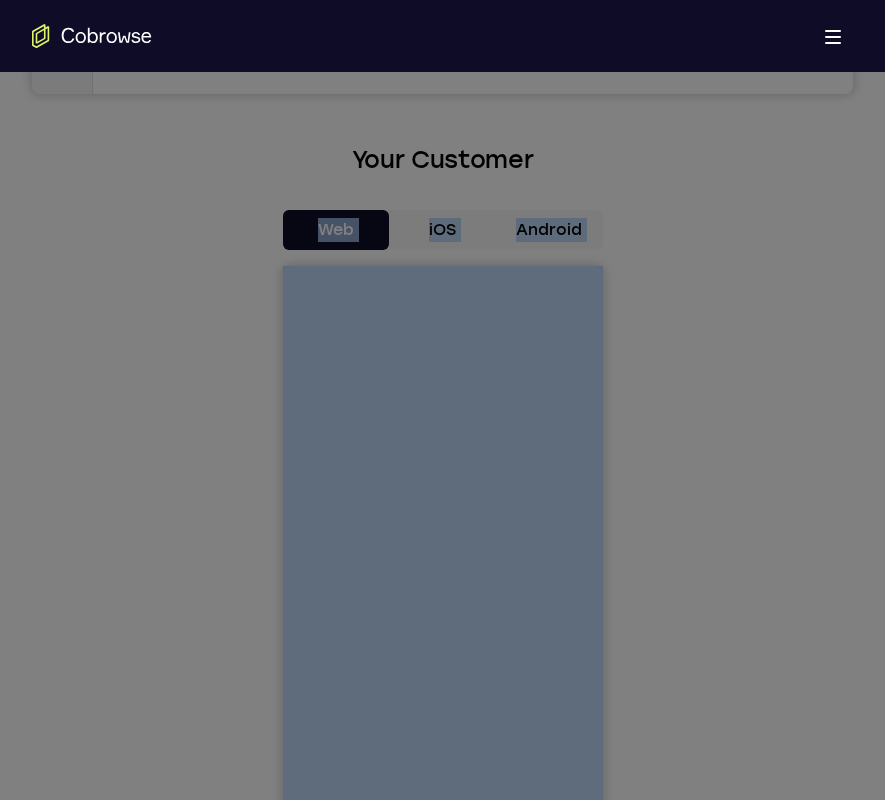 scroll, scrollTop: 733, scrollLeft: 0, axis: vertical 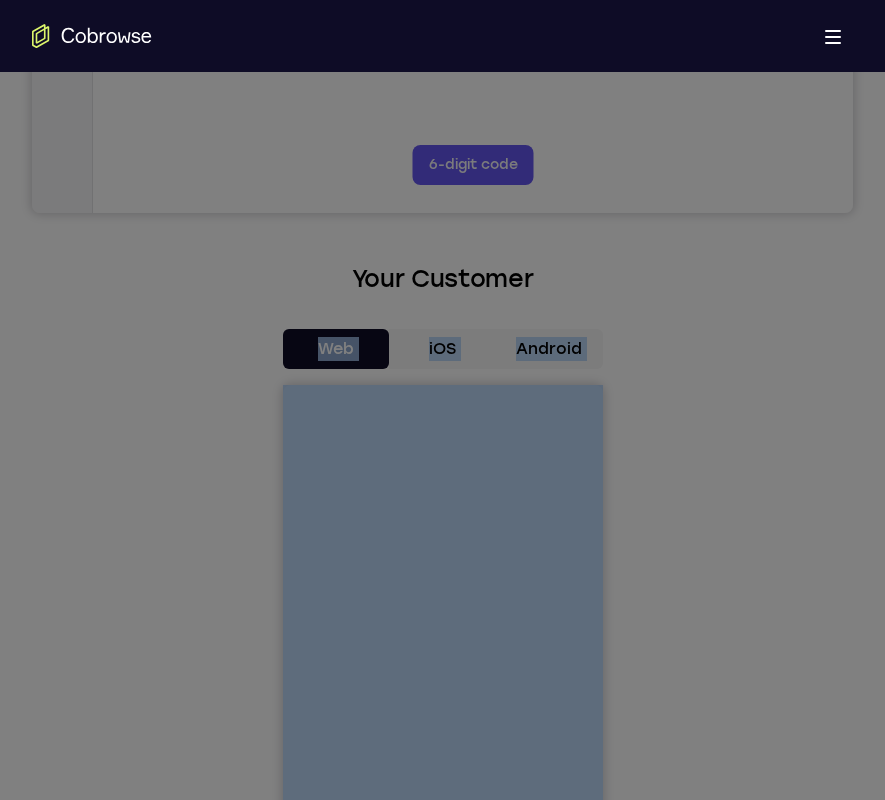 click 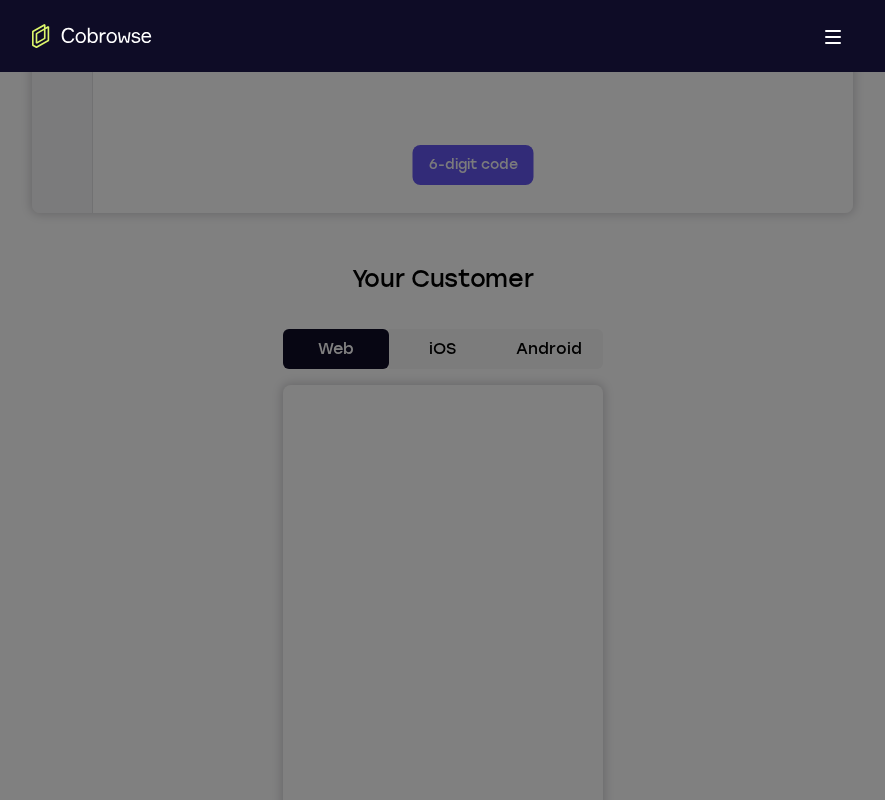 scroll, scrollTop: 33, scrollLeft: 0, axis: vertical 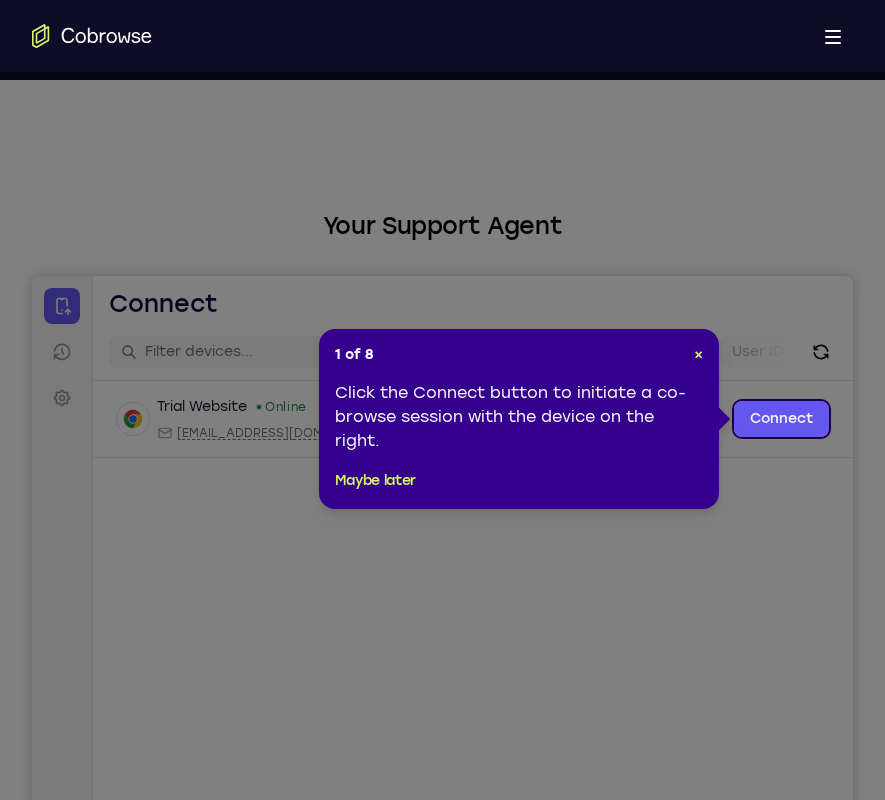 click on "Maybe later" at bounding box center (375, 481) 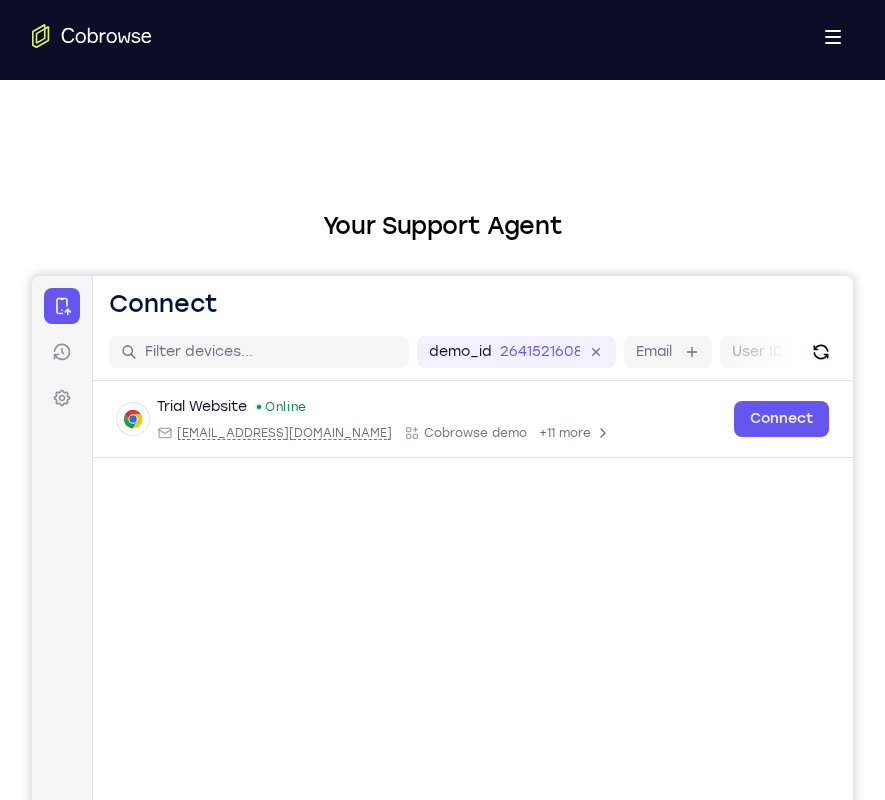 click on "Your Support Agent             Your Customer       Web   iOS   Android                         Next Steps   We’d be happy to give a product demo, answer any technical questions, or share best practices.          Create An Account             Contact Sales" at bounding box center [442, 1146] 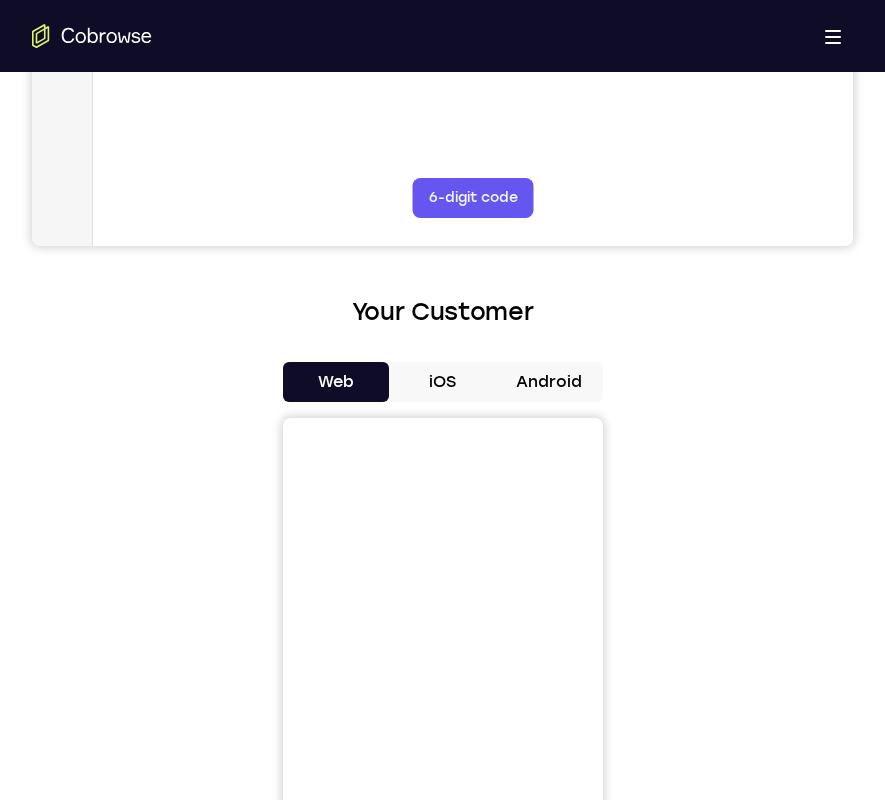 click on "Android" at bounding box center (549, 382) 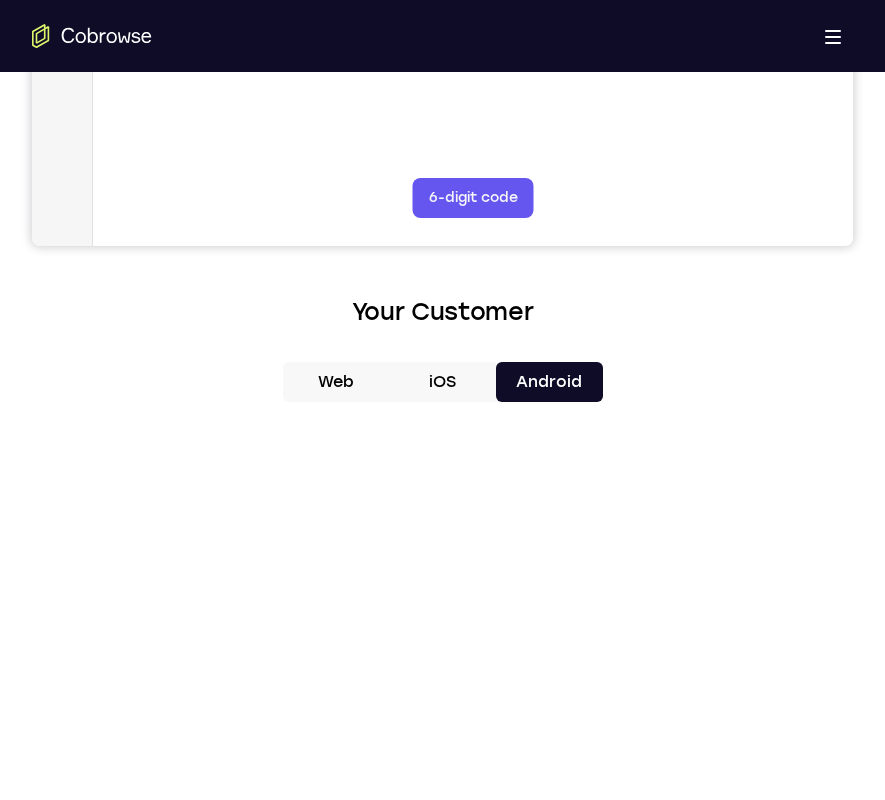scroll, scrollTop: 1400, scrollLeft: 0, axis: vertical 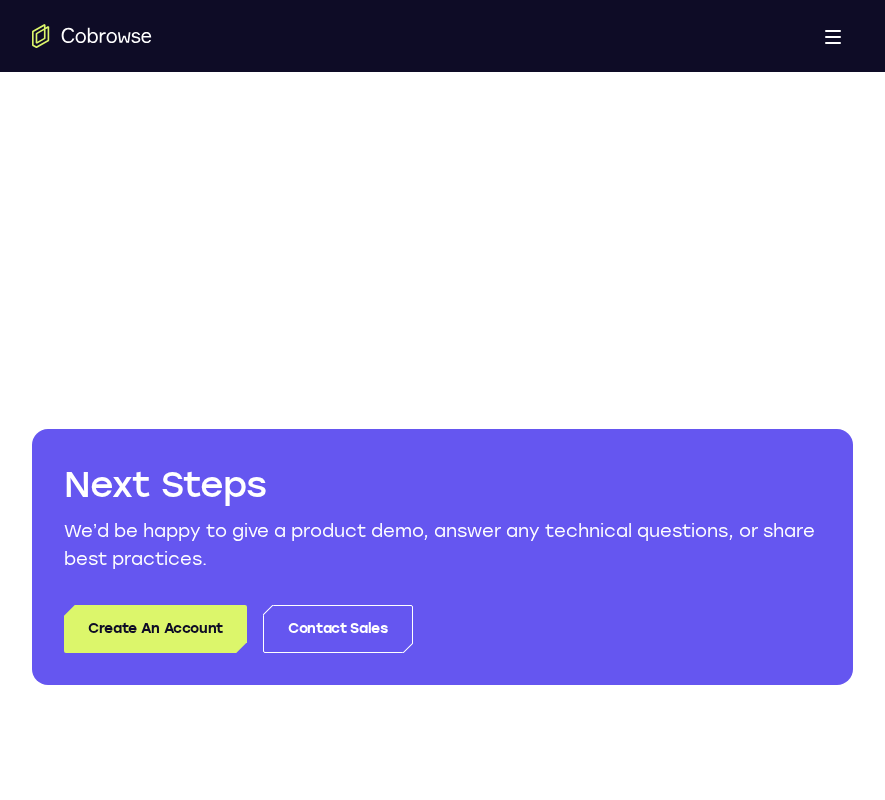 click on "Your Support Agent             Your Customer       Web   iOS   Android                         Next Steps   We’d be happy to give a product demo, answer any technical questions, or share best practices.          Create An Account             Contact Sales" at bounding box center (442, -254) 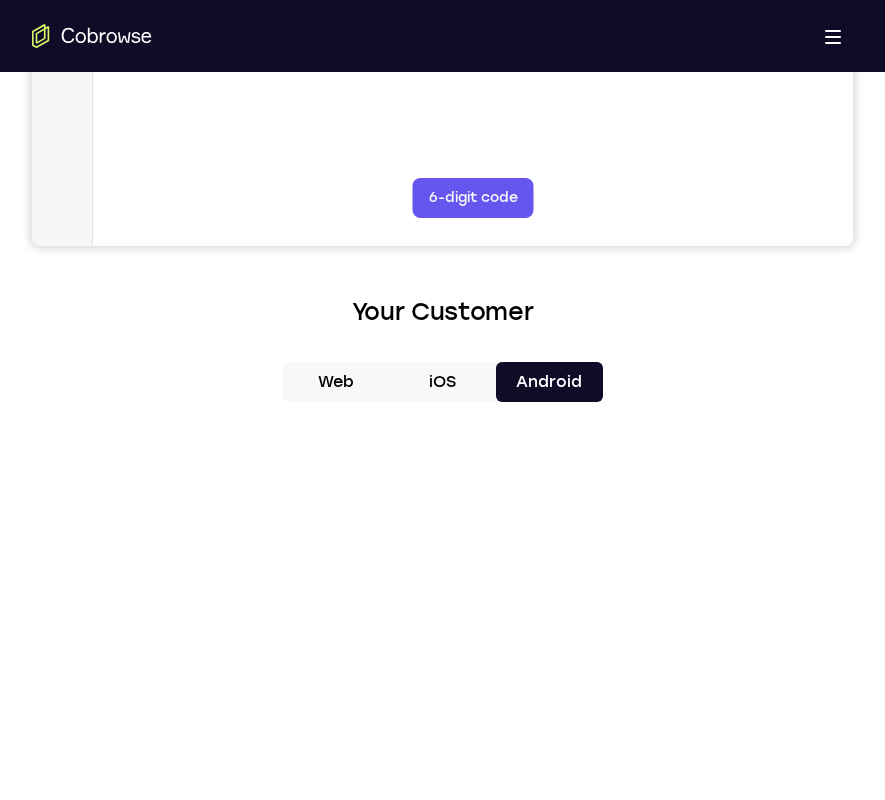scroll, scrollTop: 930, scrollLeft: 0, axis: vertical 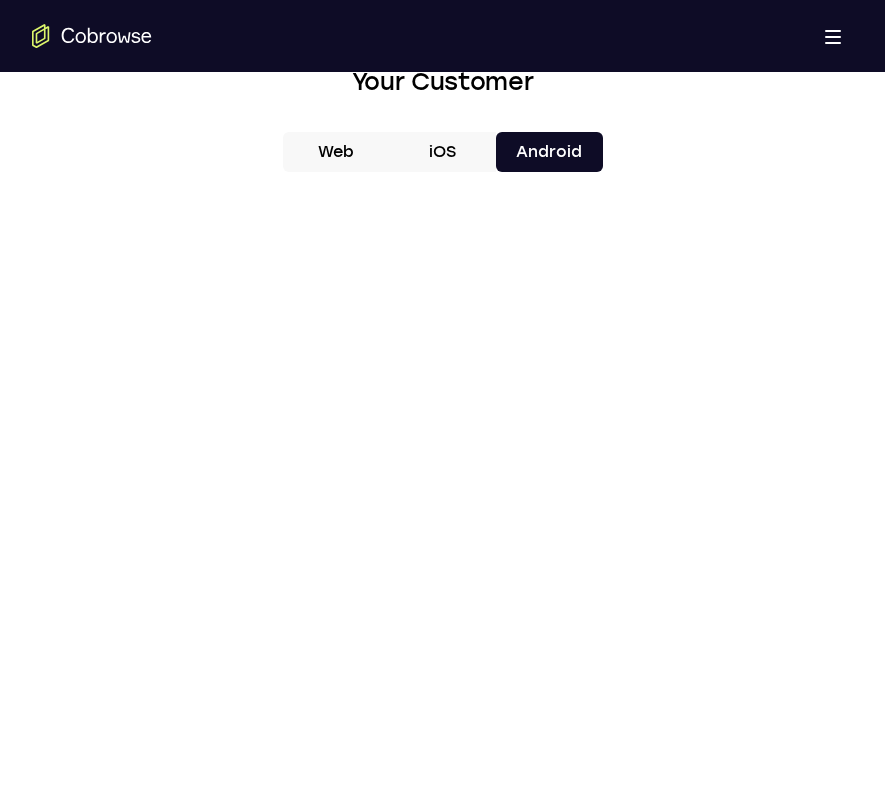 click at bounding box center [442, 495] 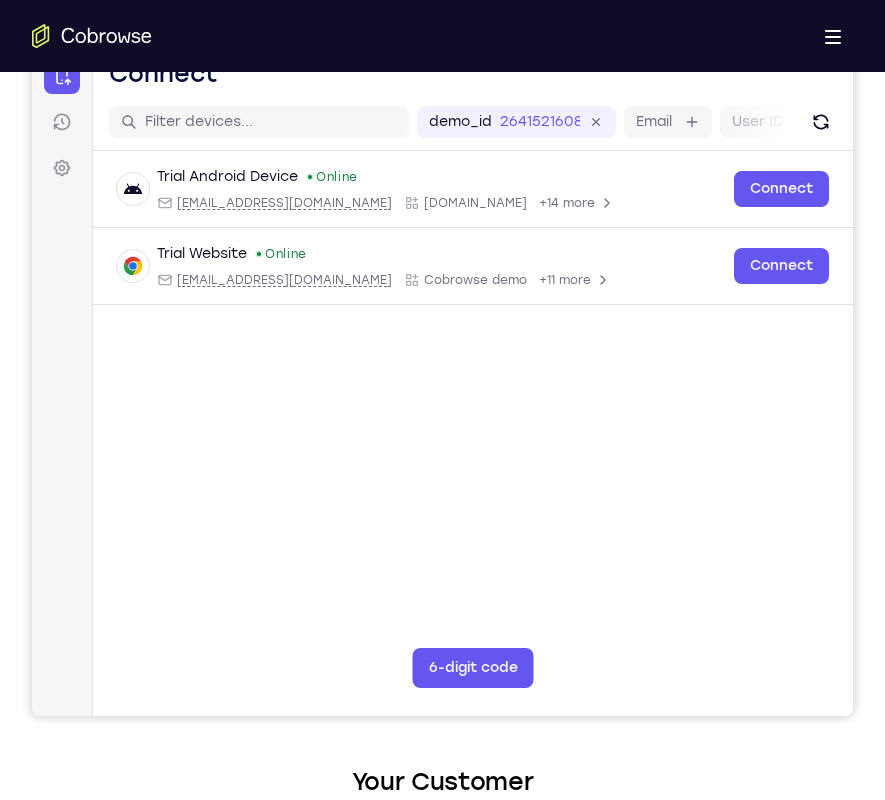 click on "Connect" at bounding box center [781, 189] 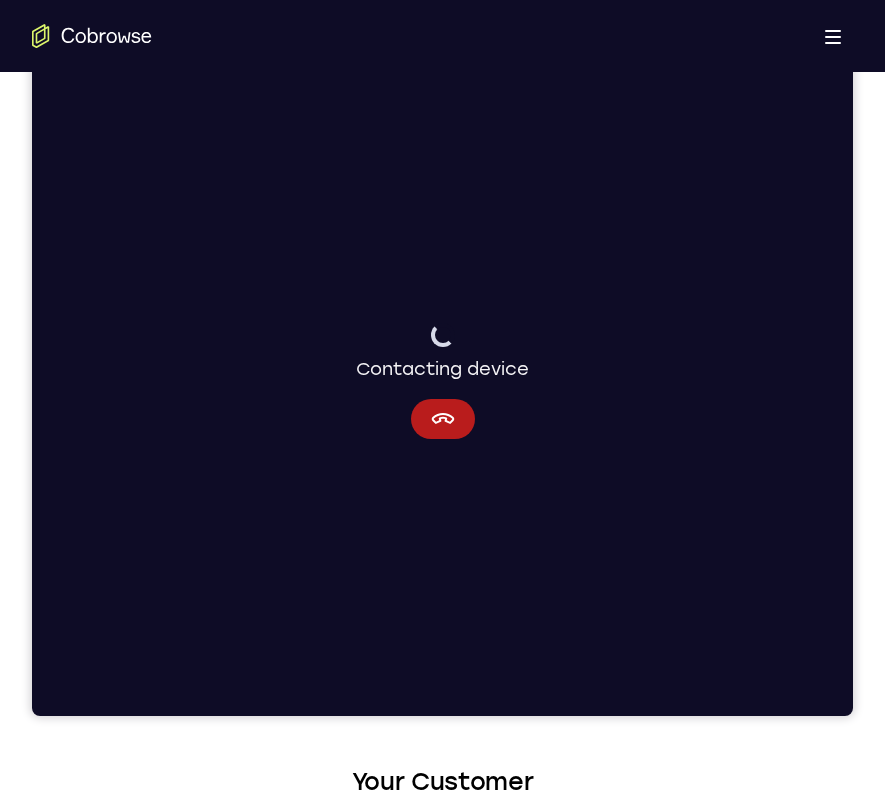 scroll, scrollTop: 930, scrollLeft: 0, axis: vertical 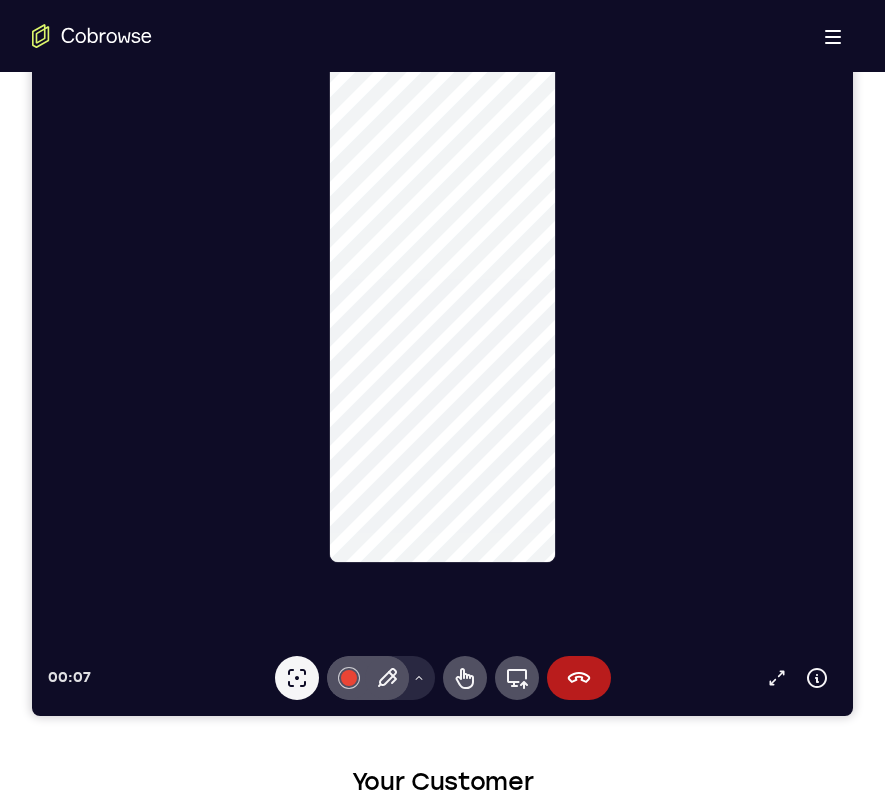 click 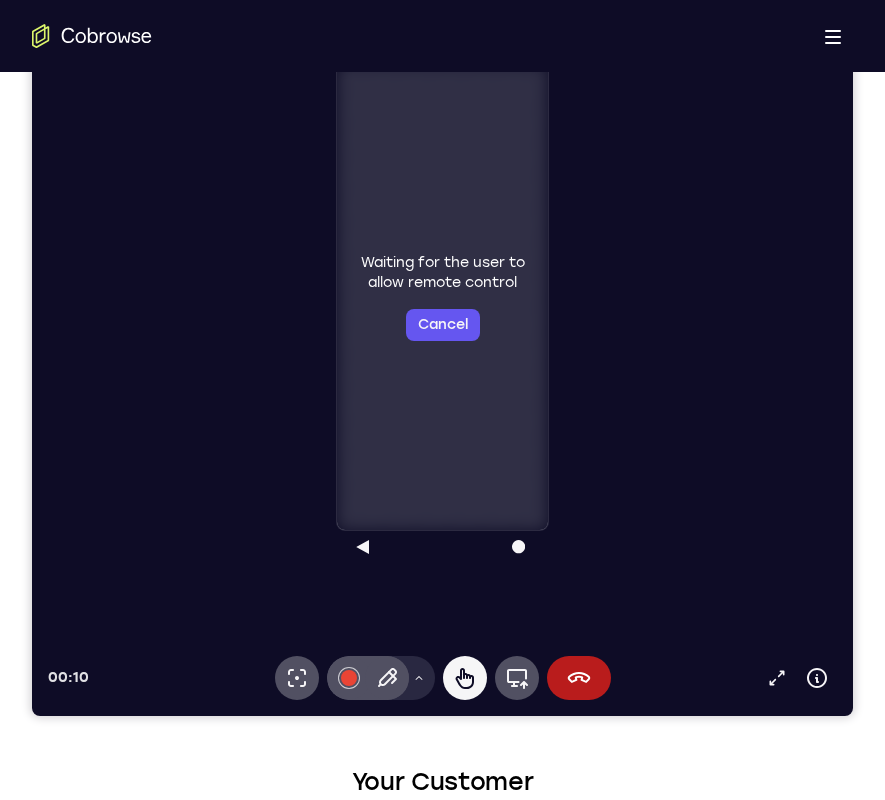 scroll, scrollTop: 930, scrollLeft: 0, axis: vertical 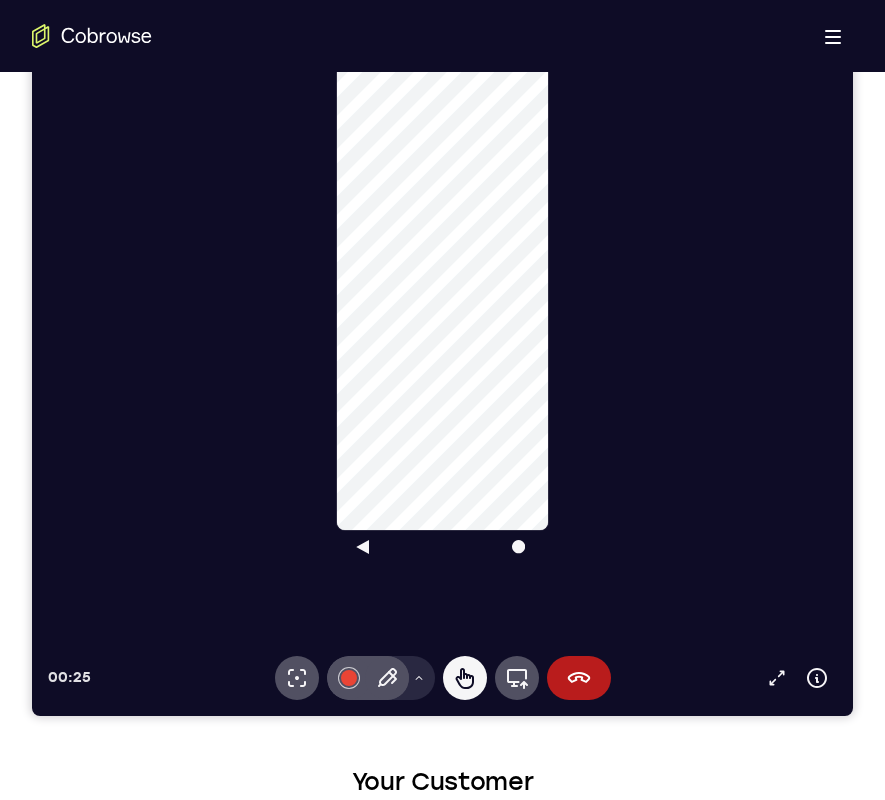 click 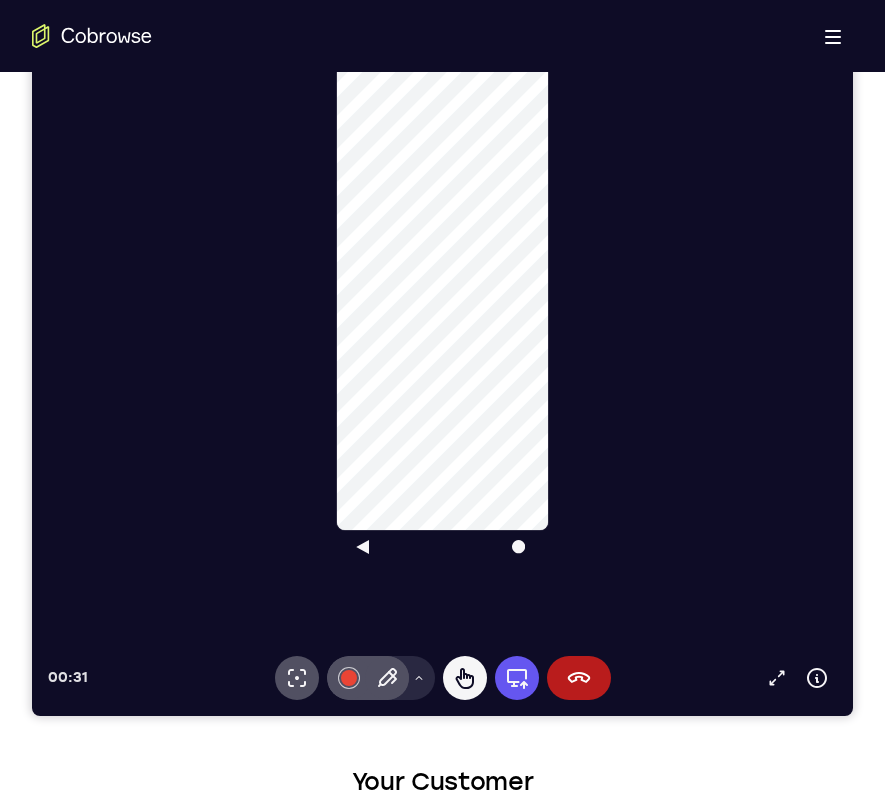 click at bounding box center [443, 601] 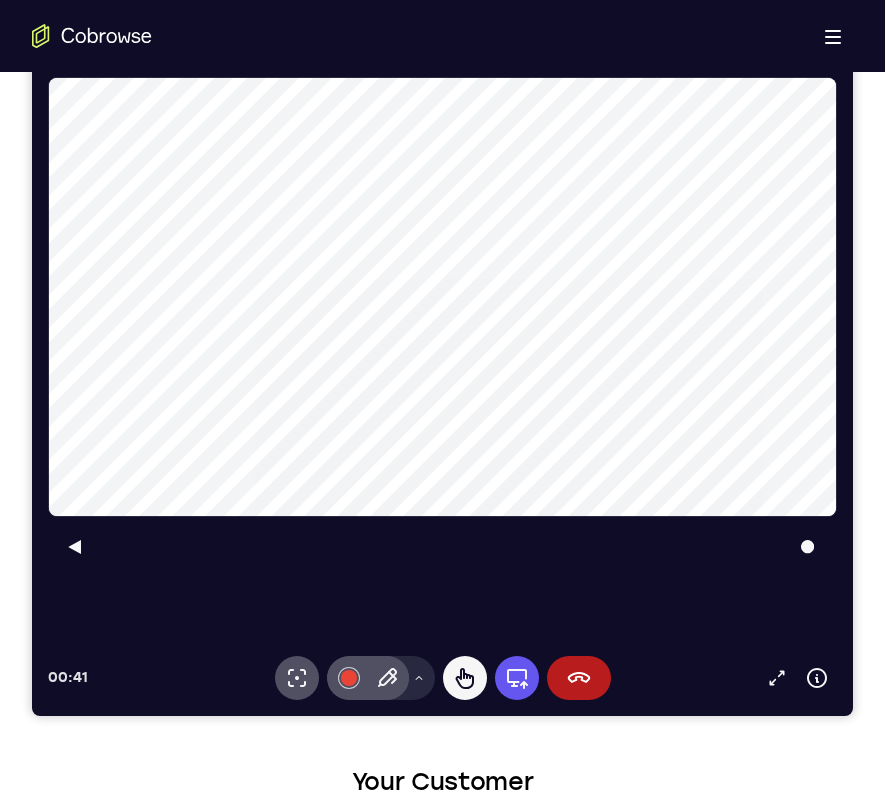 click on "play circle" at bounding box center (443, 547) 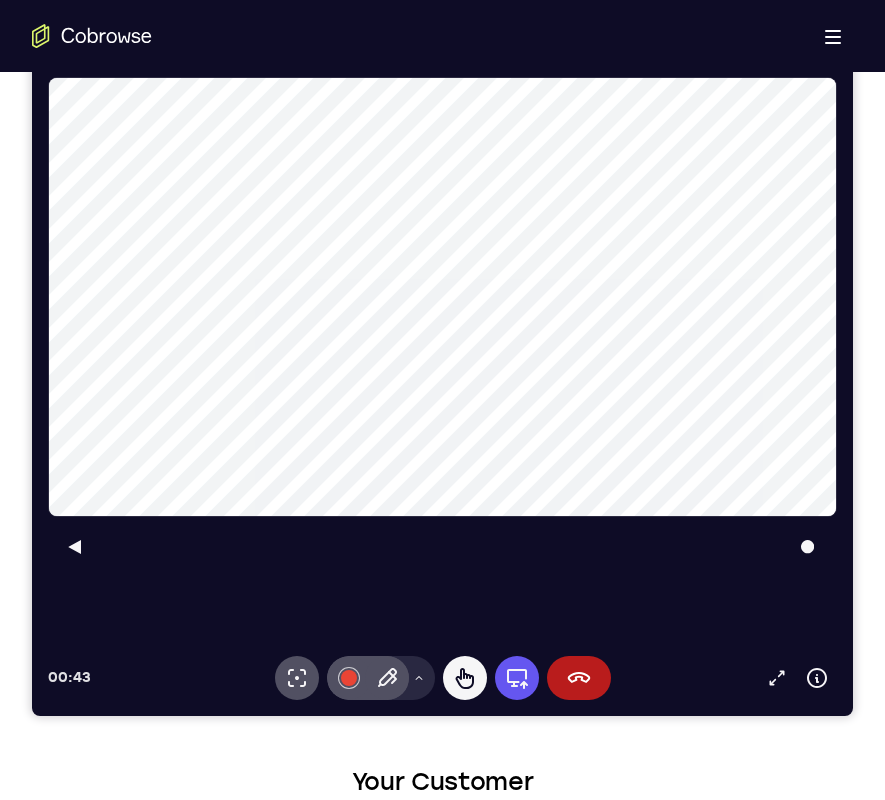click 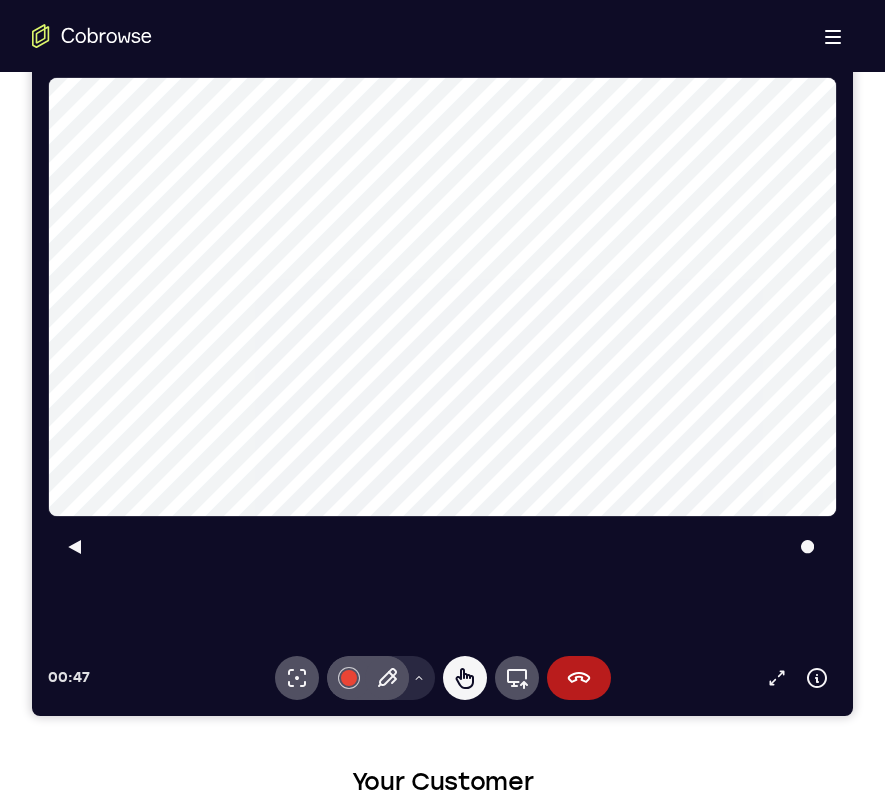 scroll, scrollTop: 930, scrollLeft: 0, axis: vertical 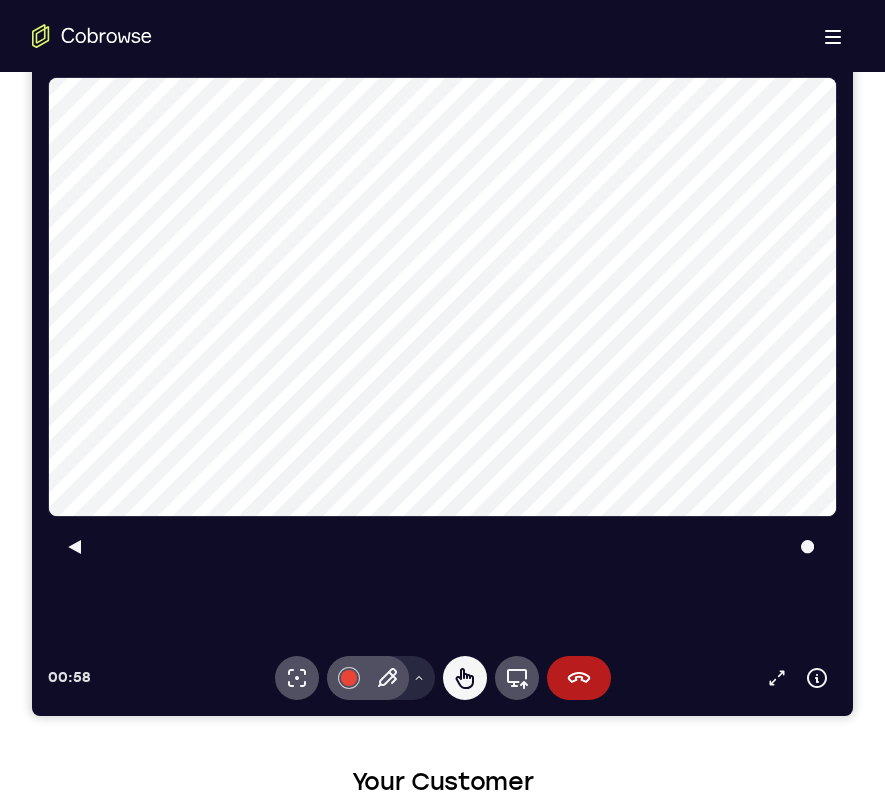 click 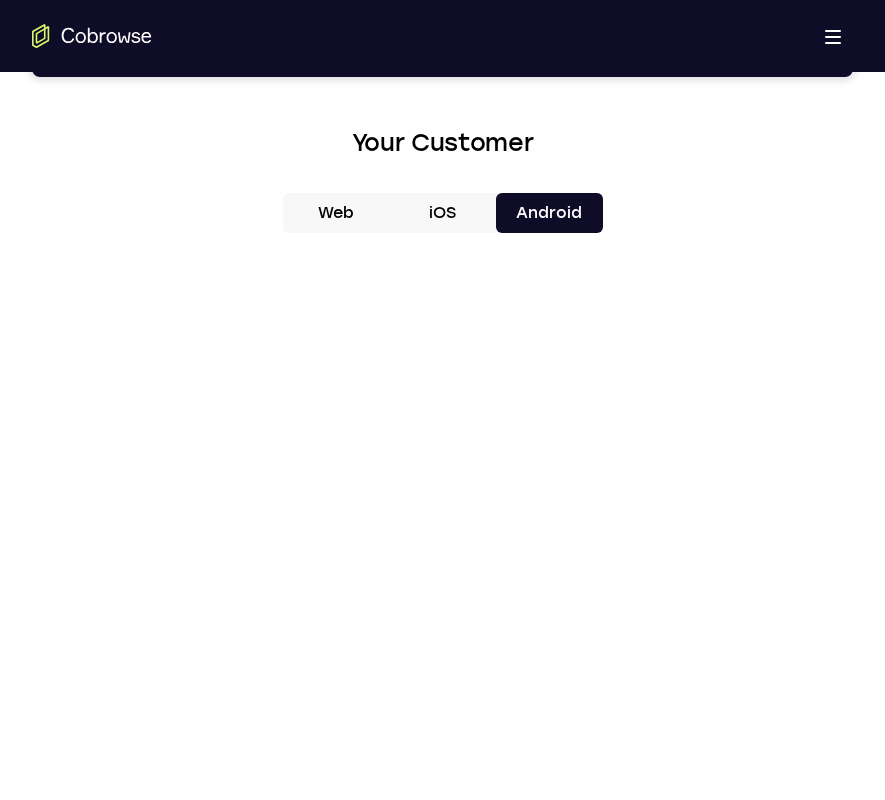 scroll, scrollTop: 930, scrollLeft: 0, axis: vertical 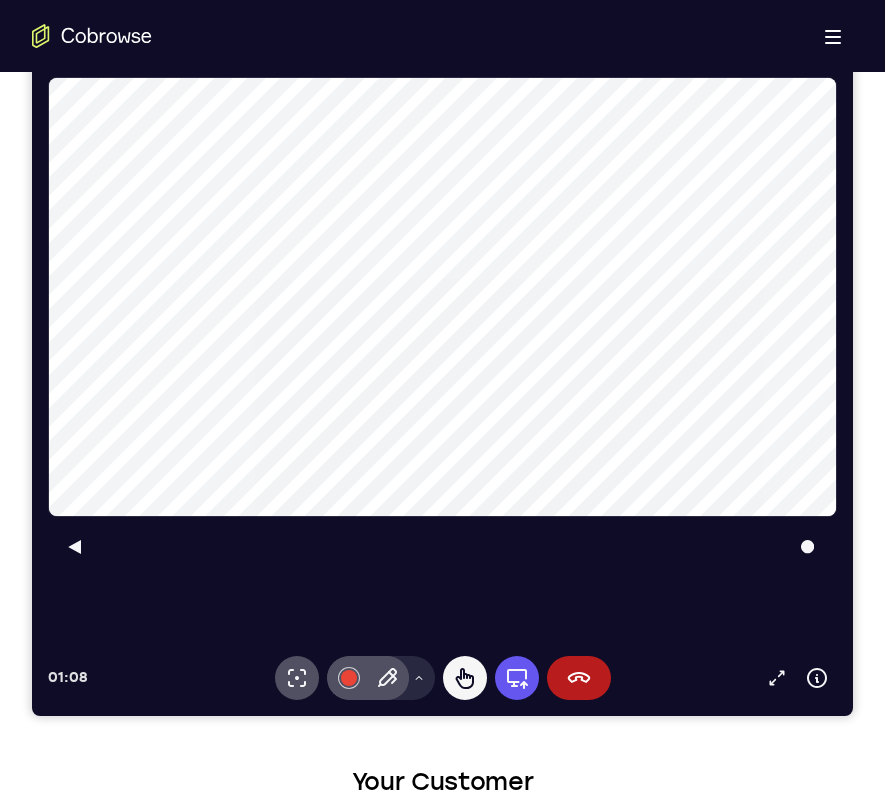 click 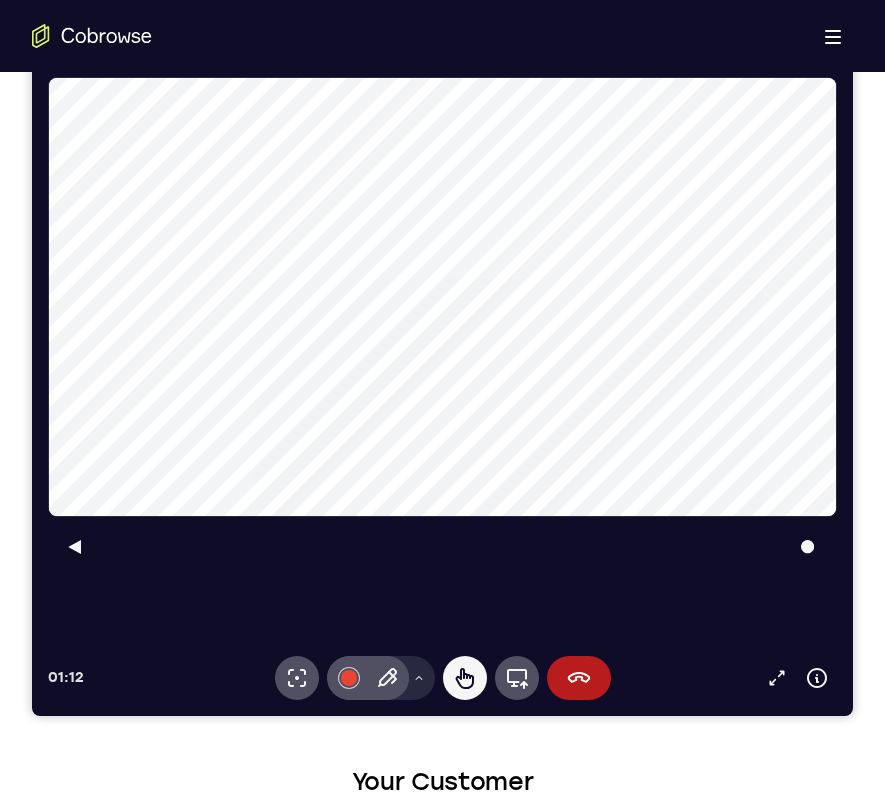 click 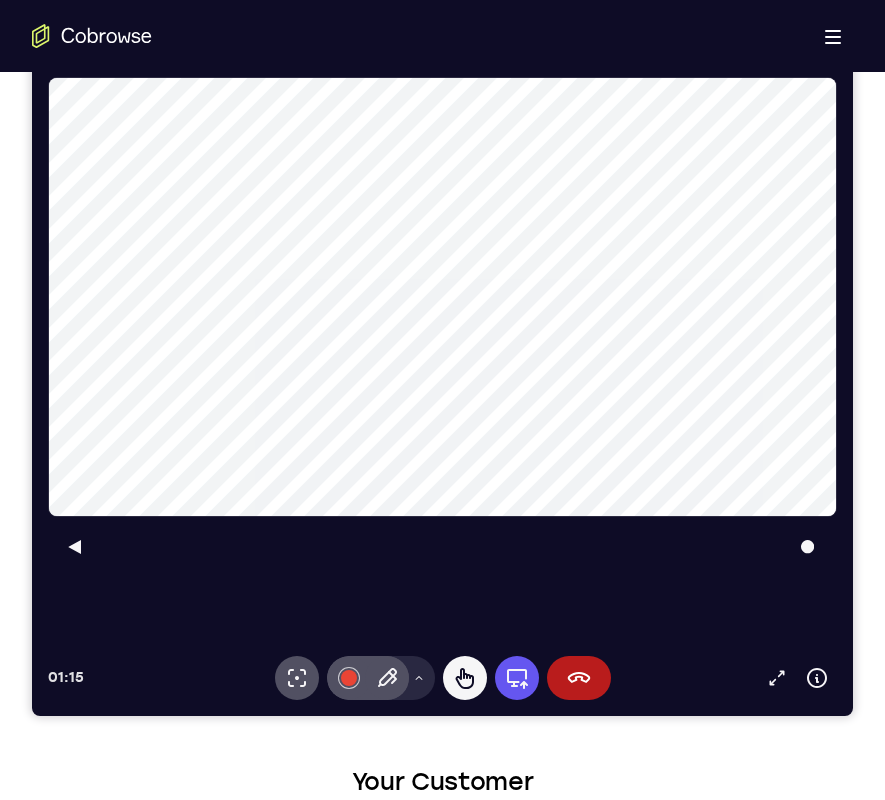 click on "circle" at bounding box center [817, 547] 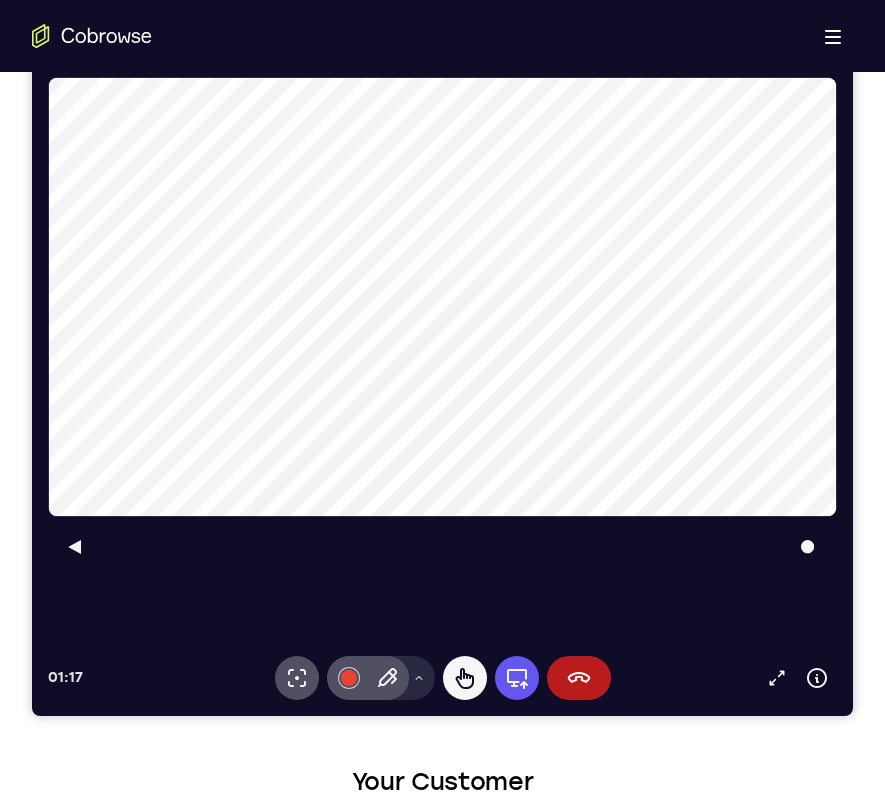 click on "circle" at bounding box center (809, 547) 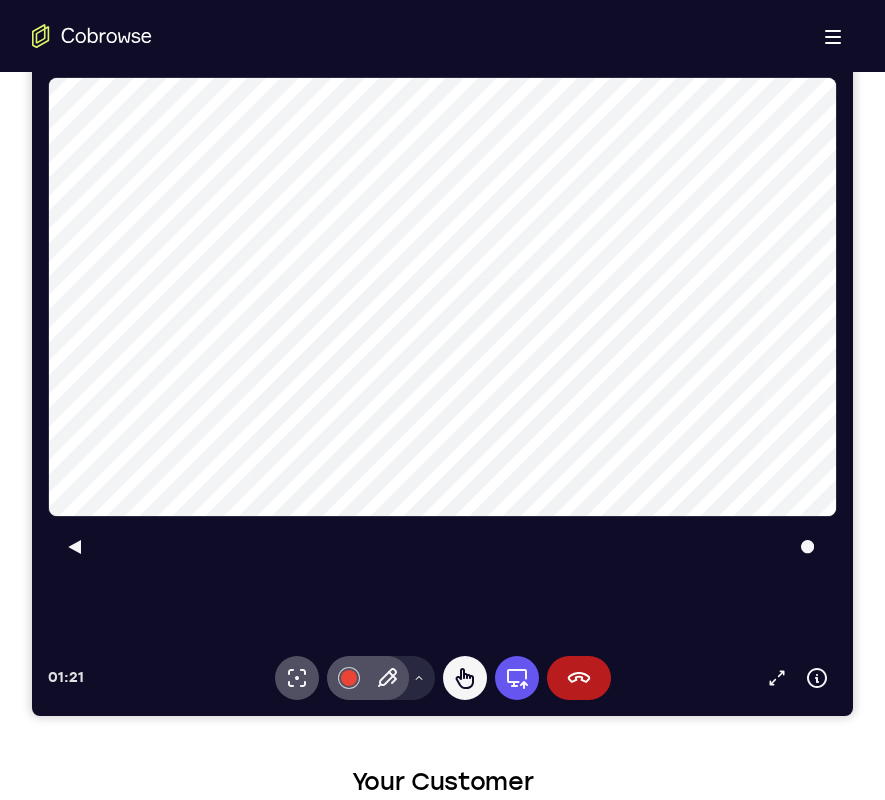 click on "play circle" at bounding box center [450, 351] 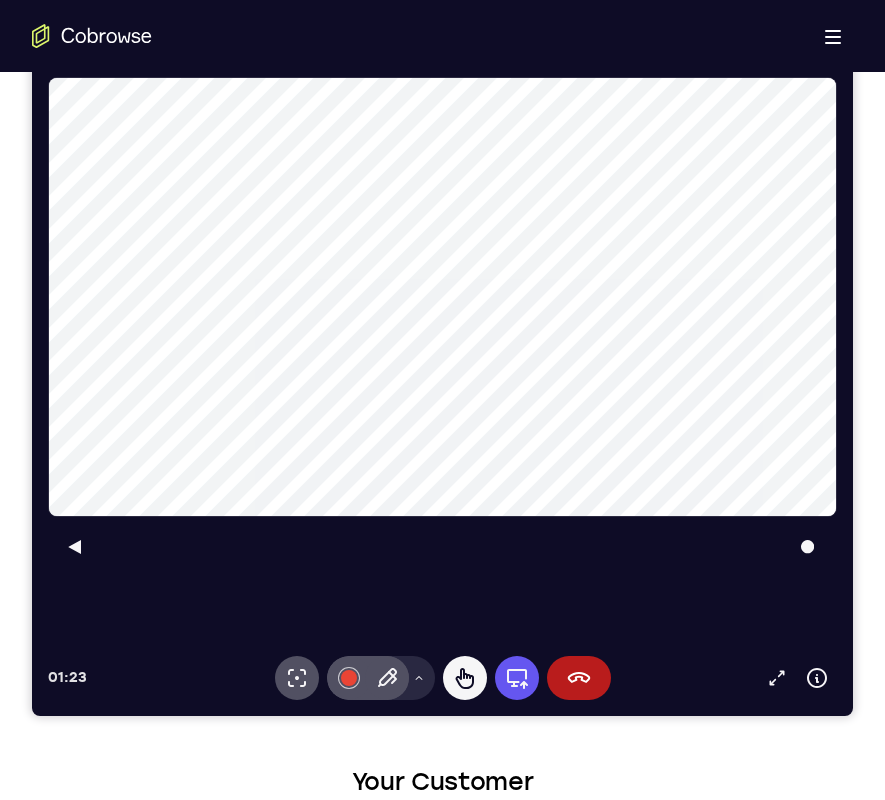click 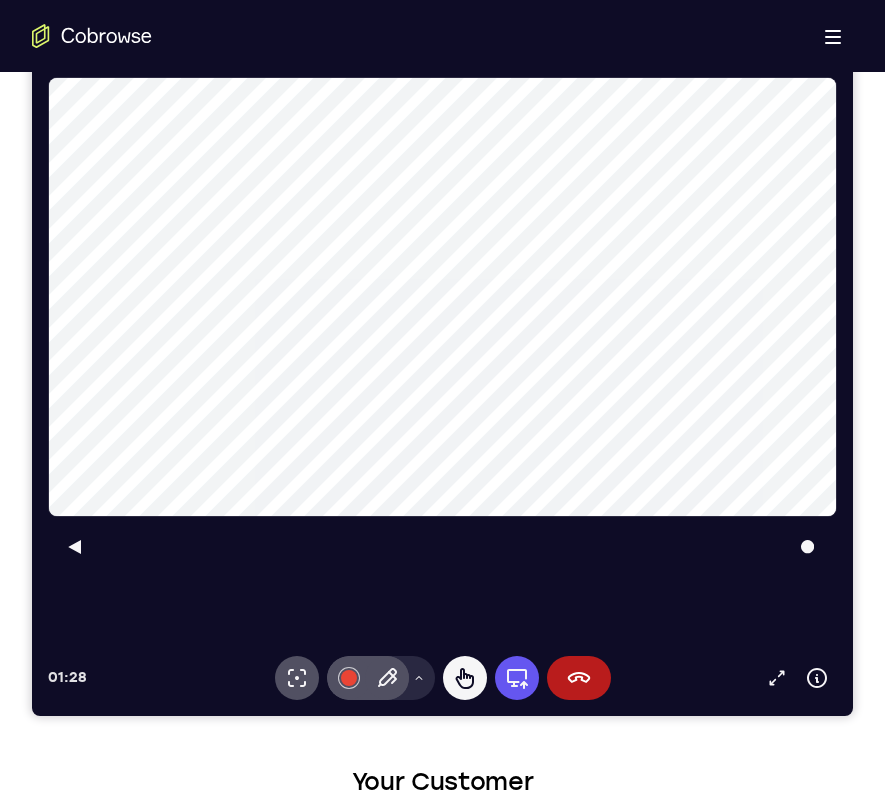 click on "play circle" at bounding box center [450, 351] 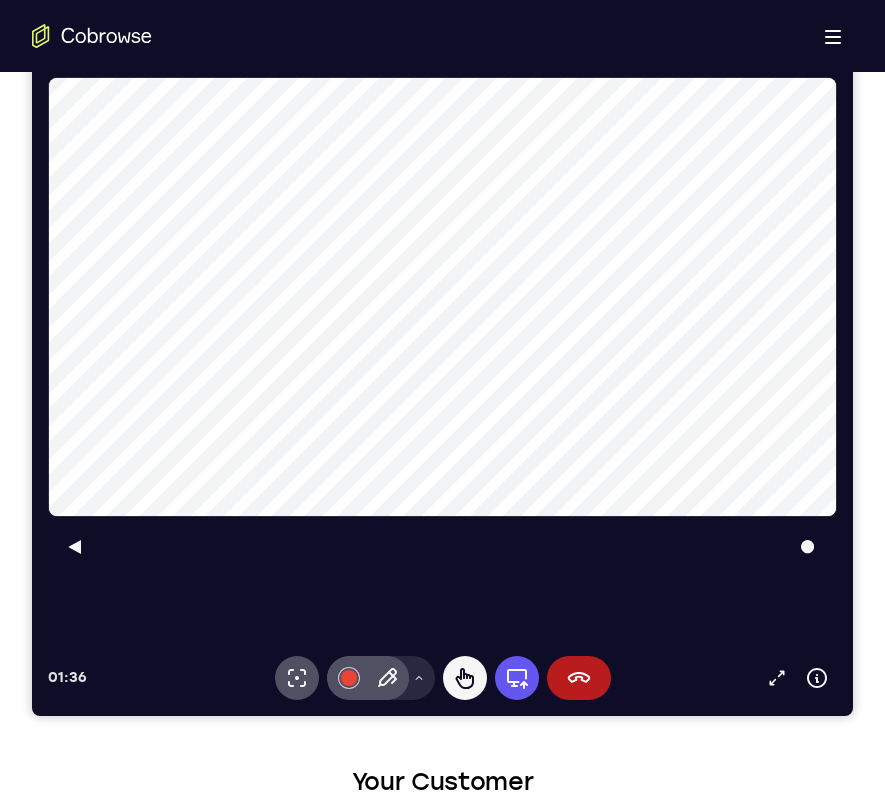click on "Full device" at bounding box center (517, 678) 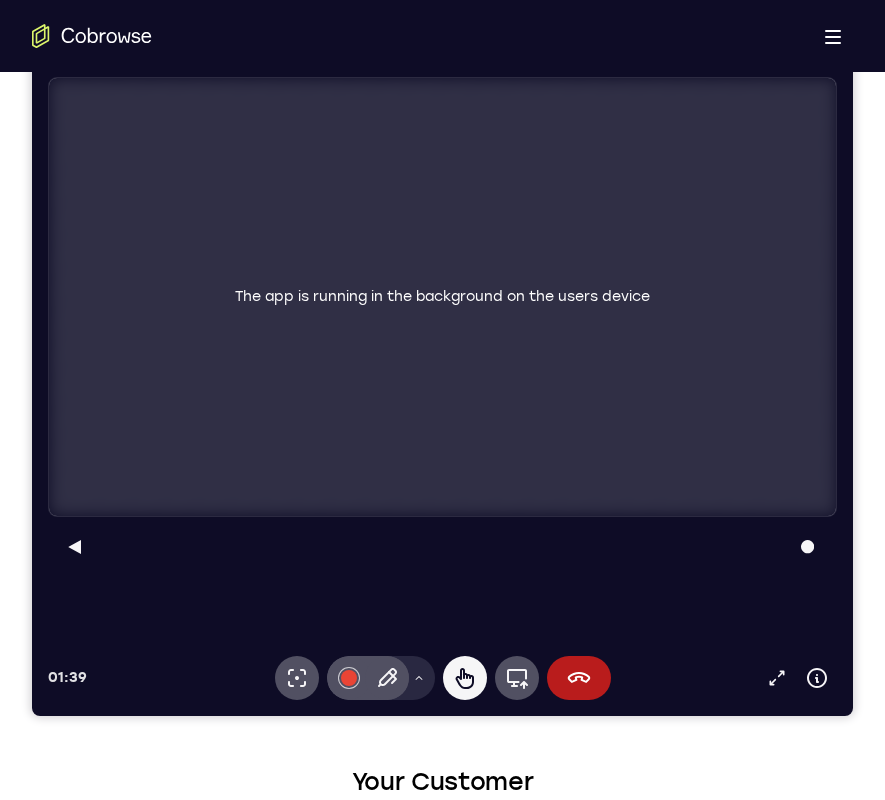 scroll, scrollTop: 930, scrollLeft: 0, axis: vertical 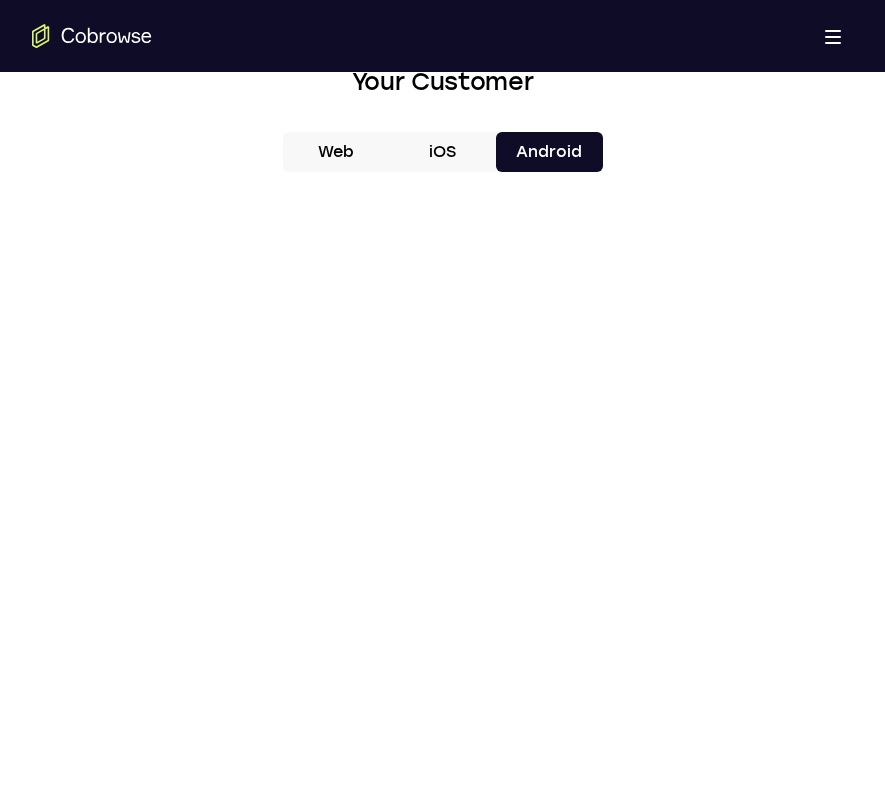 click on "Web" at bounding box center (336, 152) 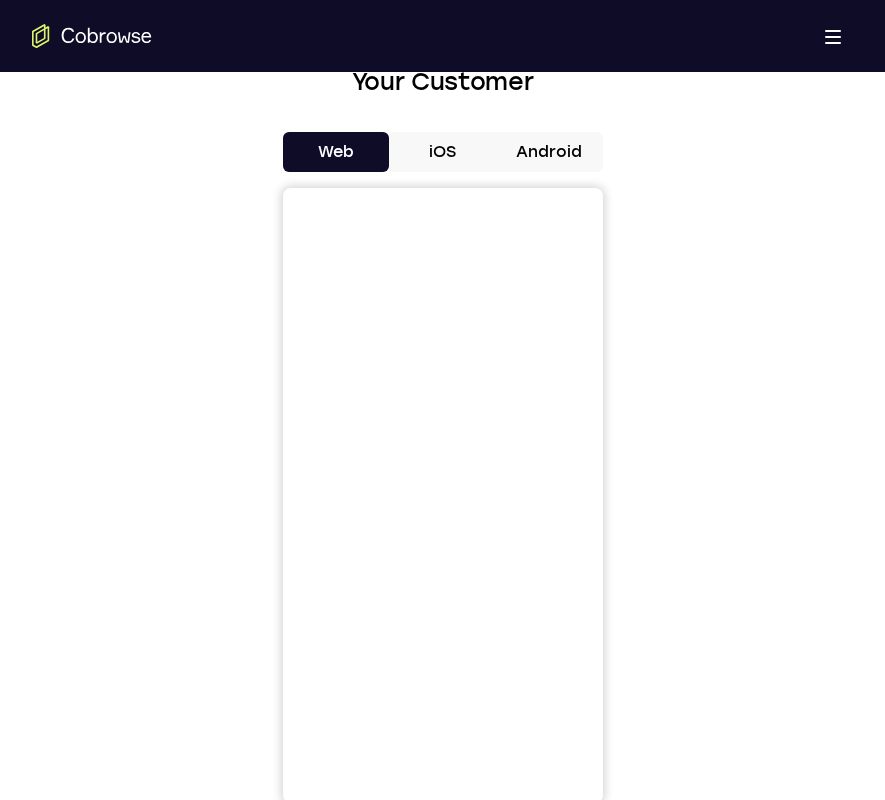 scroll, scrollTop: 230, scrollLeft: 0, axis: vertical 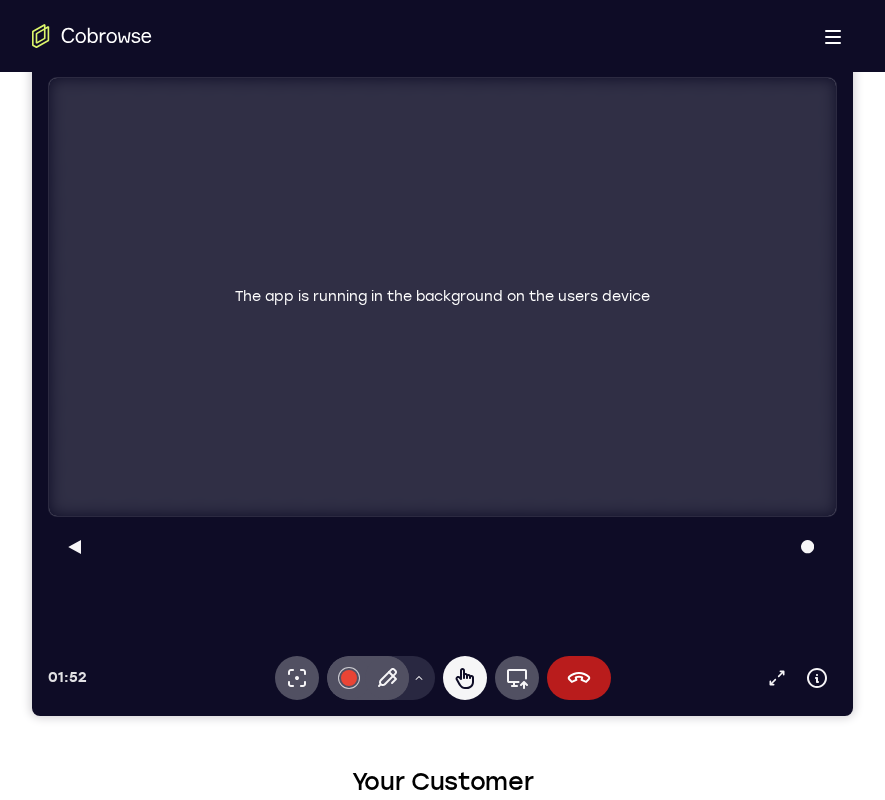 click 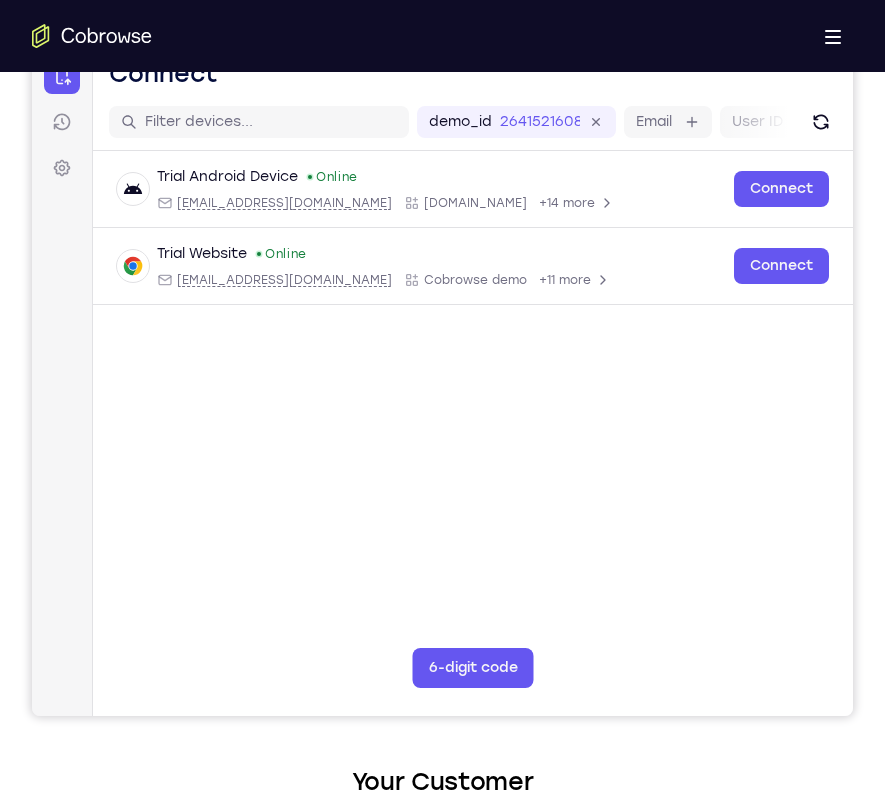 click on "Connect" at bounding box center (781, 266) 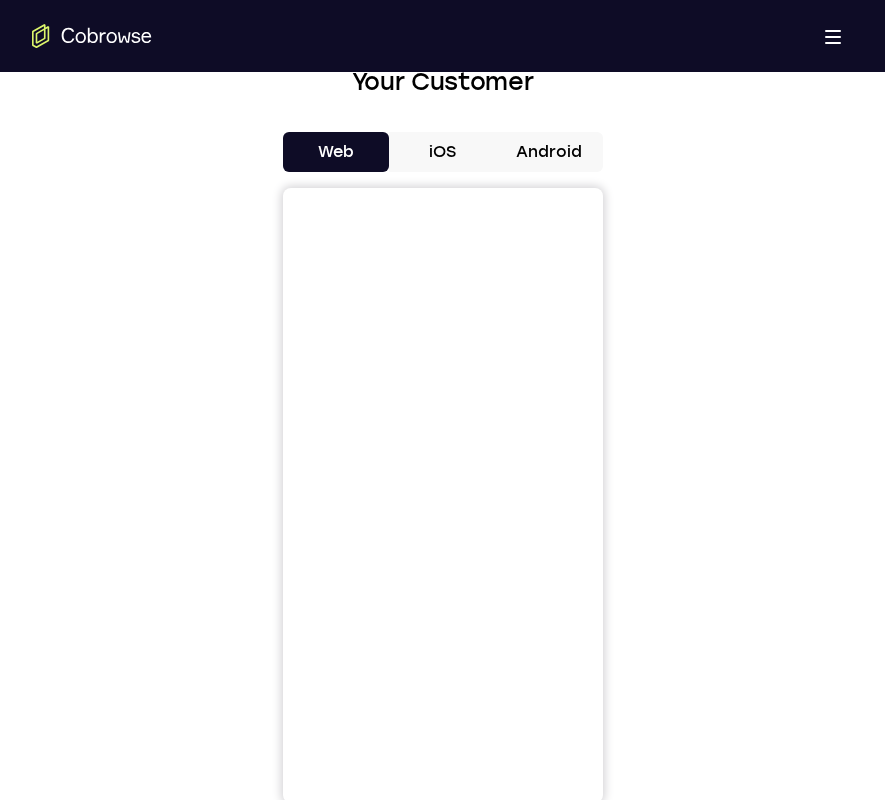 scroll, scrollTop: 230, scrollLeft: 0, axis: vertical 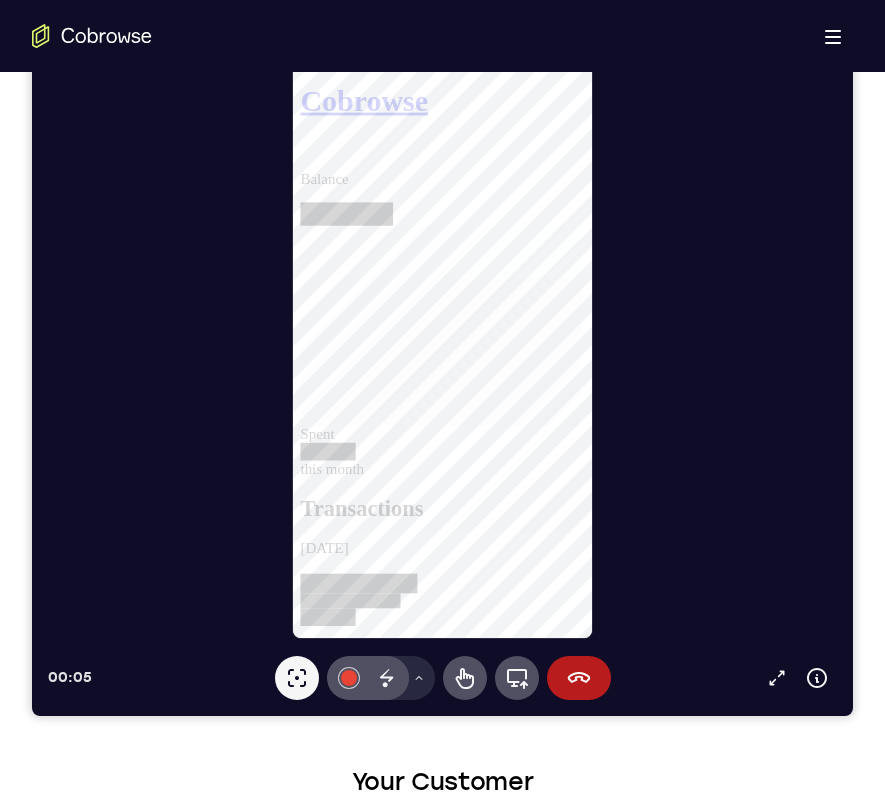click 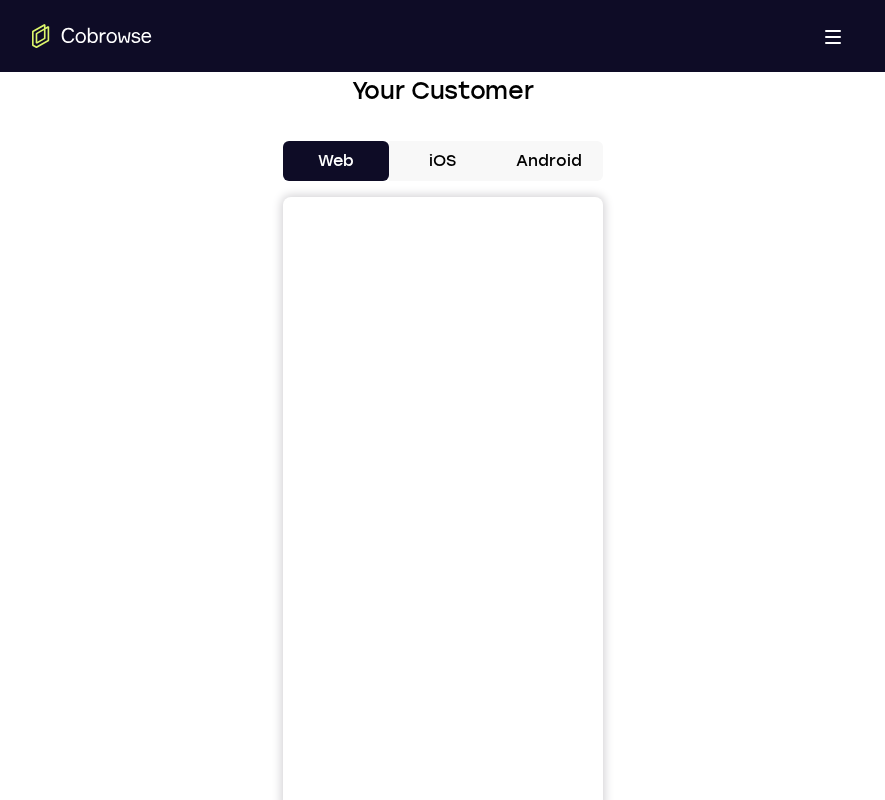 scroll, scrollTop: 930, scrollLeft: 0, axis: vertical 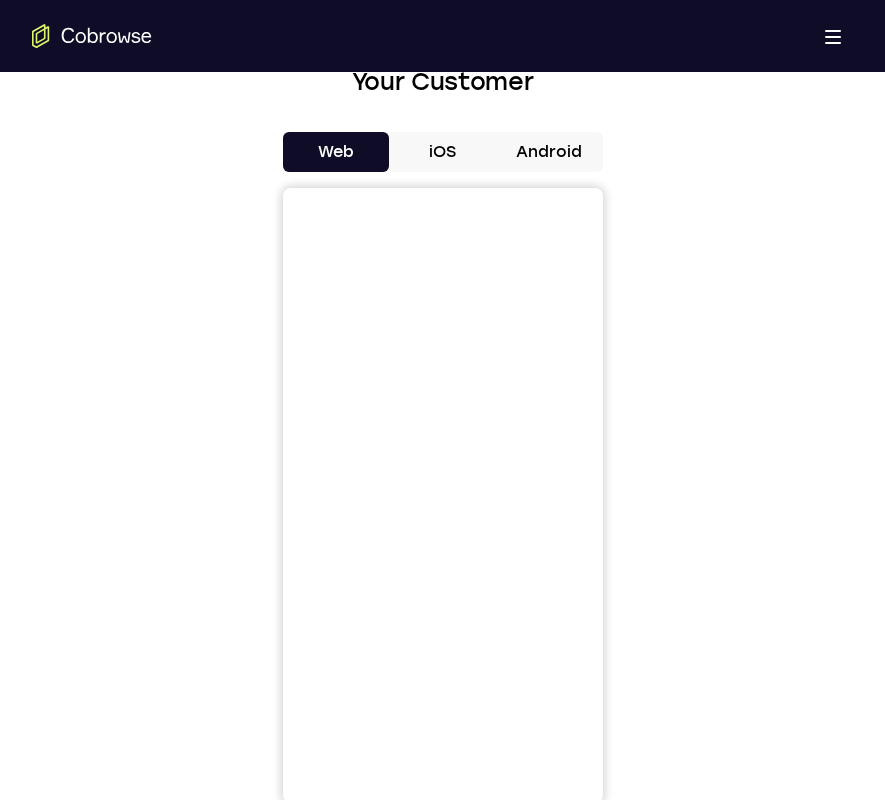 click on "Your Support Agent             Your Customer       Web   iOS   Android                         Next Steps   We’d be happy to give a product demo, answer any technical questions, or share best practices.          Create An Account             Contact Sales" at bounding box center [442, 216] 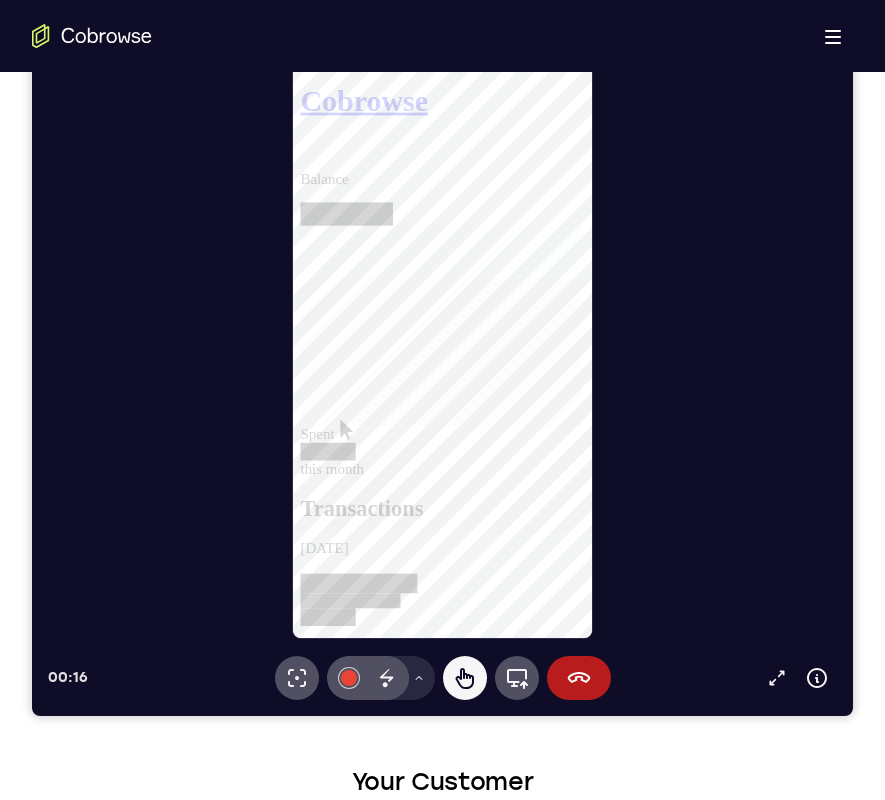 click on "Transactions" at bounding box center (453, 538) 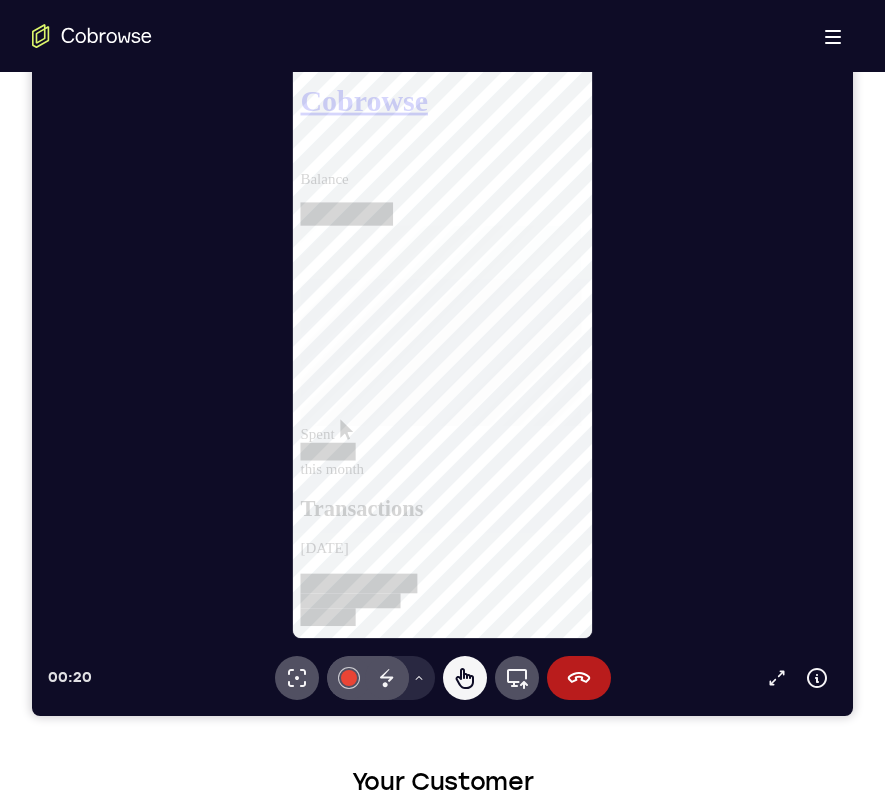 click on "Transactions July 2025                   June 2025                                                                               May 2025                                                             April 2025" at bounding box center [453, 1805] 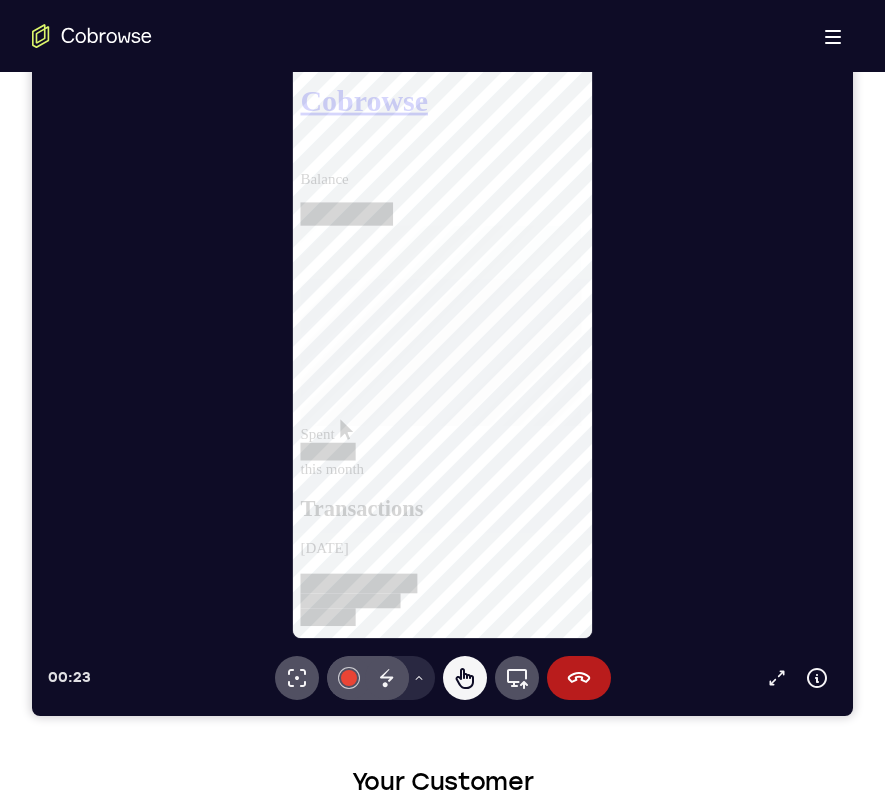 click 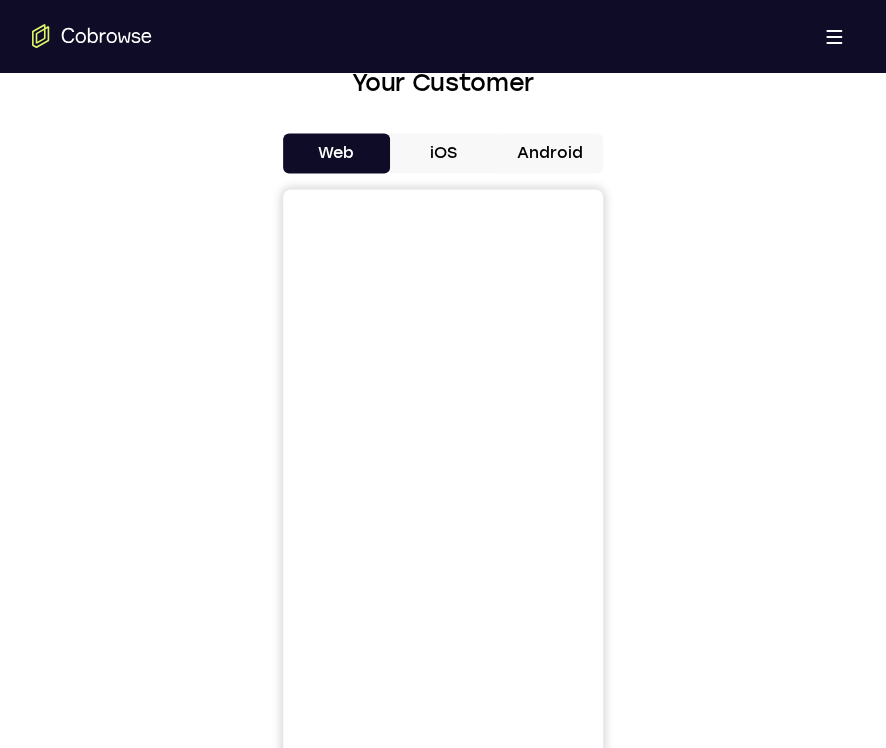 scroll, scrollTop: 275, scrollLeft: 0, axis: vertical 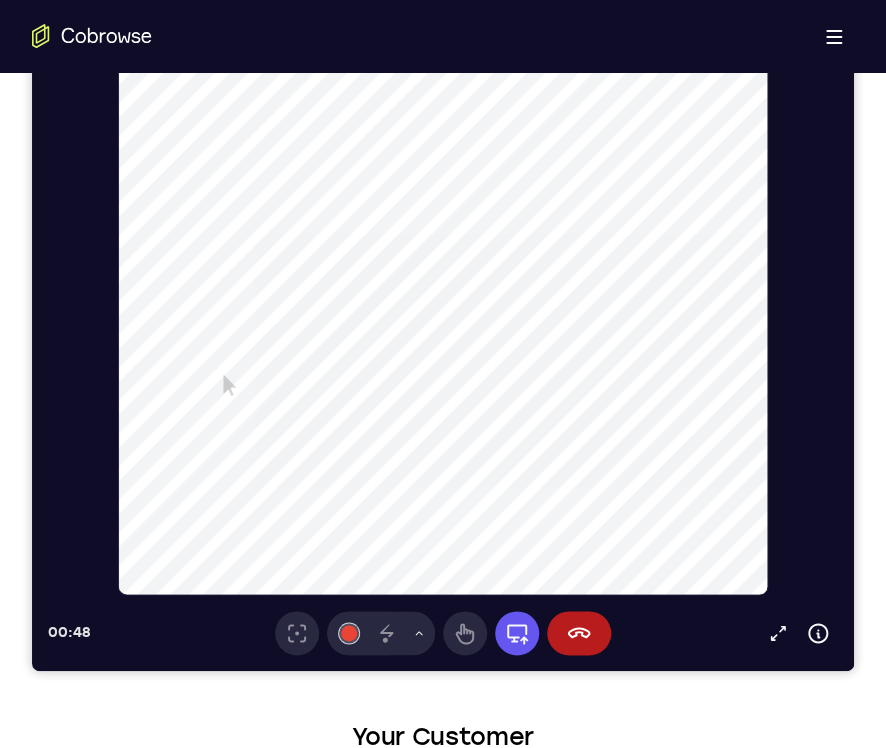 click at bounding box center [696, 306] 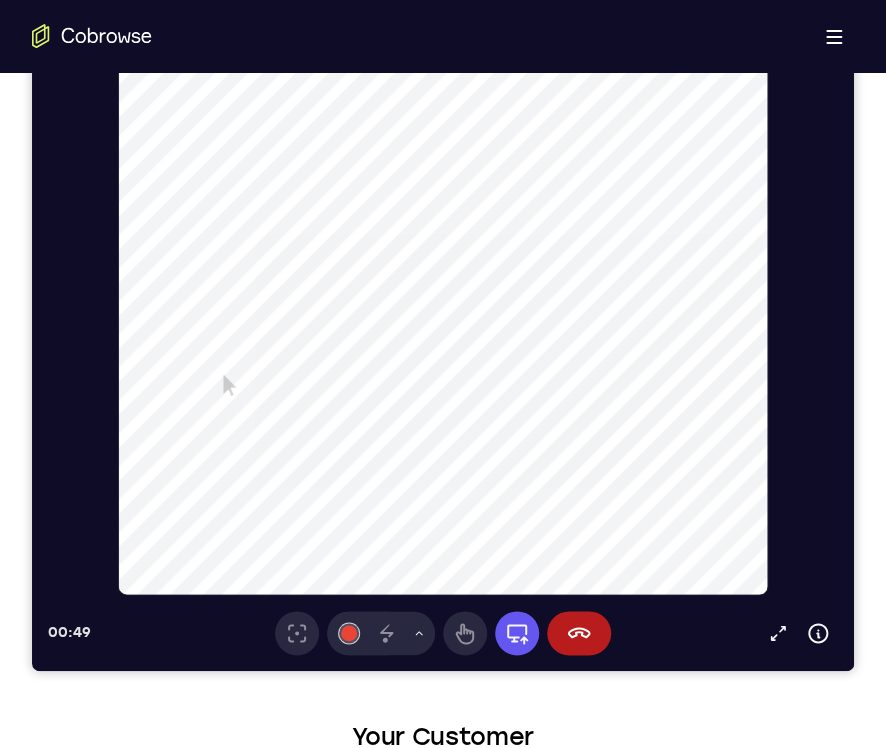 click at bounding box center (696, 306) 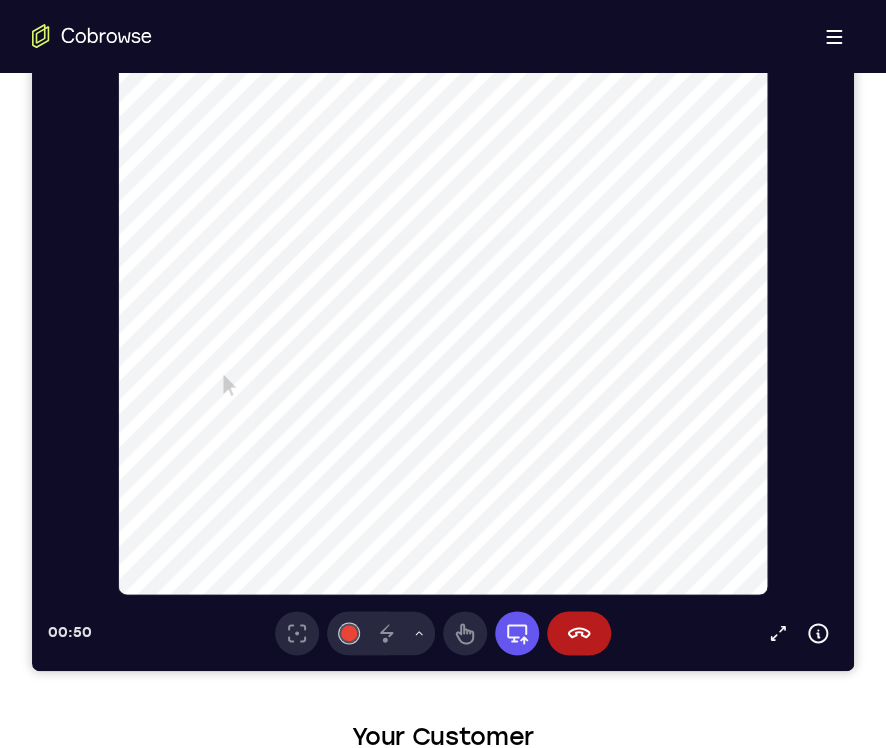 click at bounding box center [696, 306] 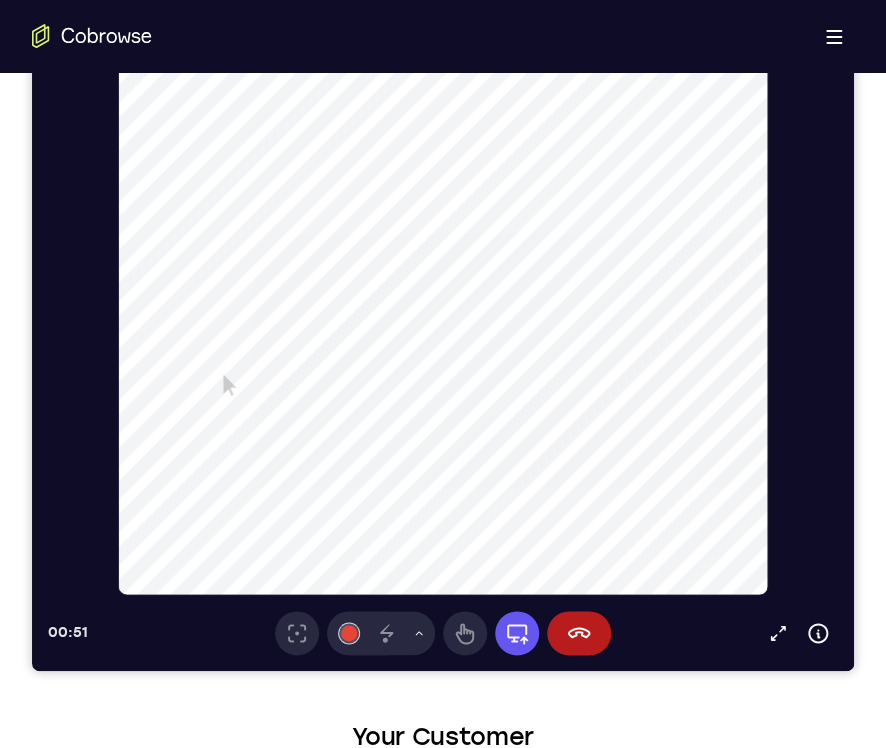 click at bounding box center [696, 306] 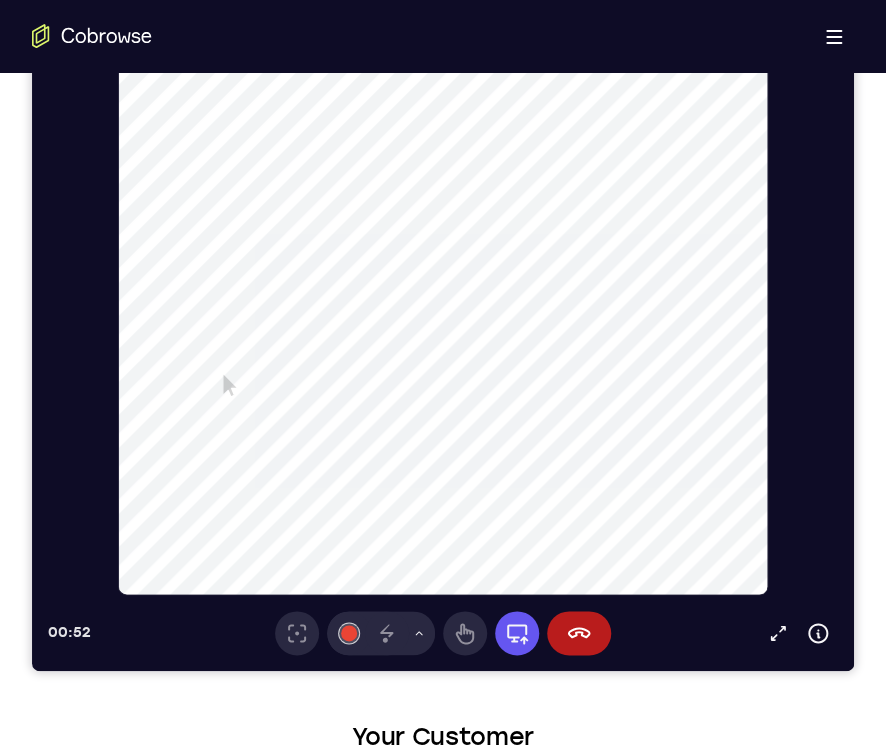 click at bounding box center [696, 306] 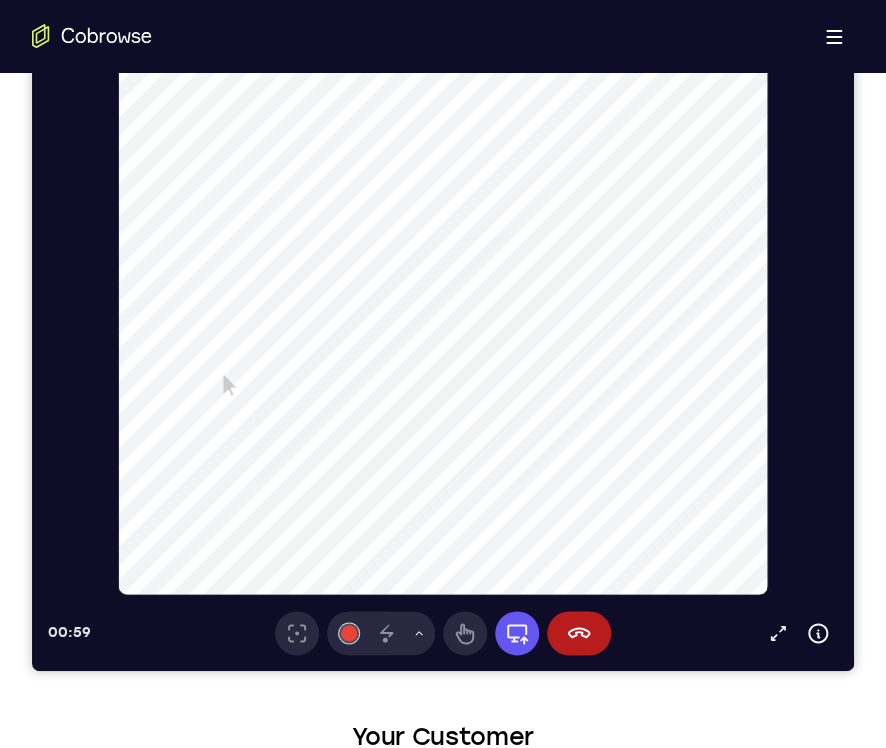 click 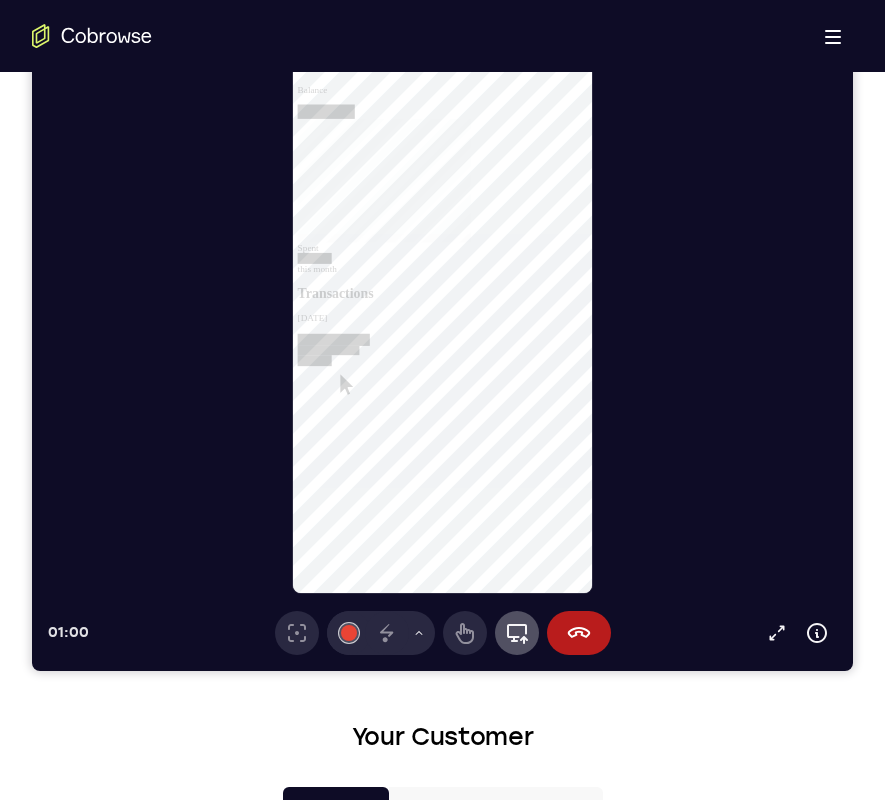 scroll, scrollTop: 0, scrollLeft: 0, axis: both 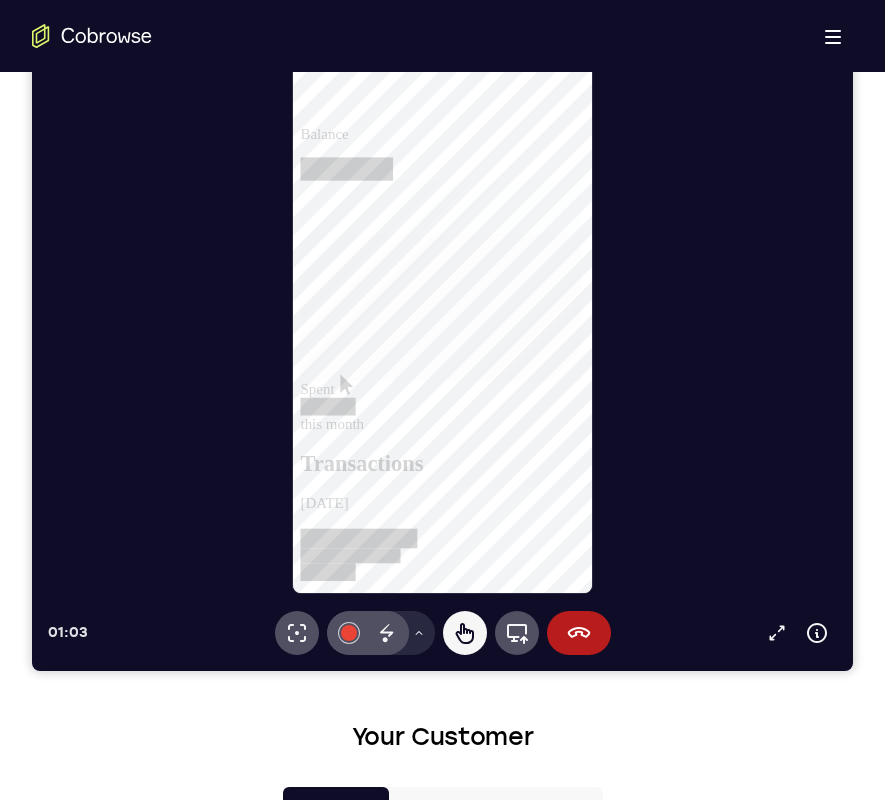 click on "July 2025" at bounding box center [453, 536] 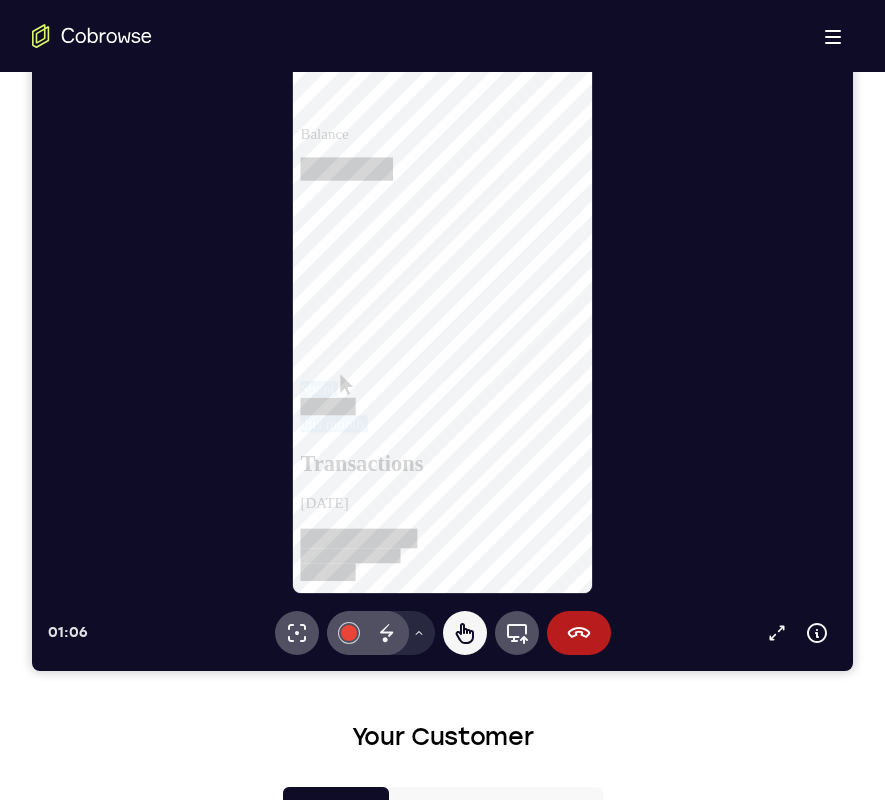 drag, startPoint x: 349, startPoint y: 377, endPoint x: 379, endPoint y: 383, distance: 30.594116 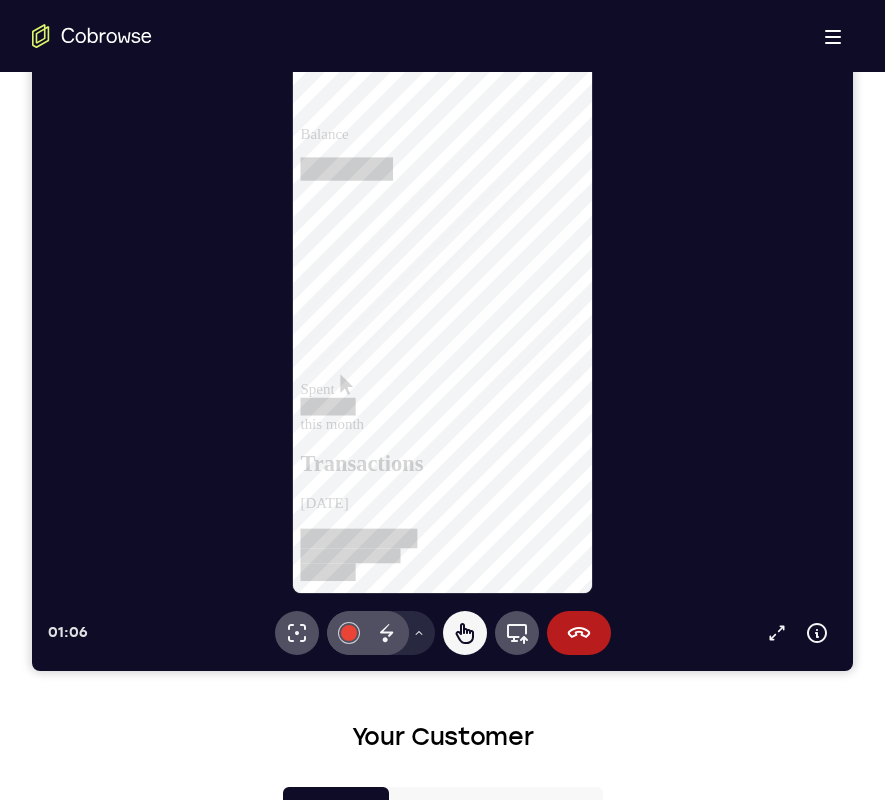 click on "Transactions" at bounding box center (453, 493) 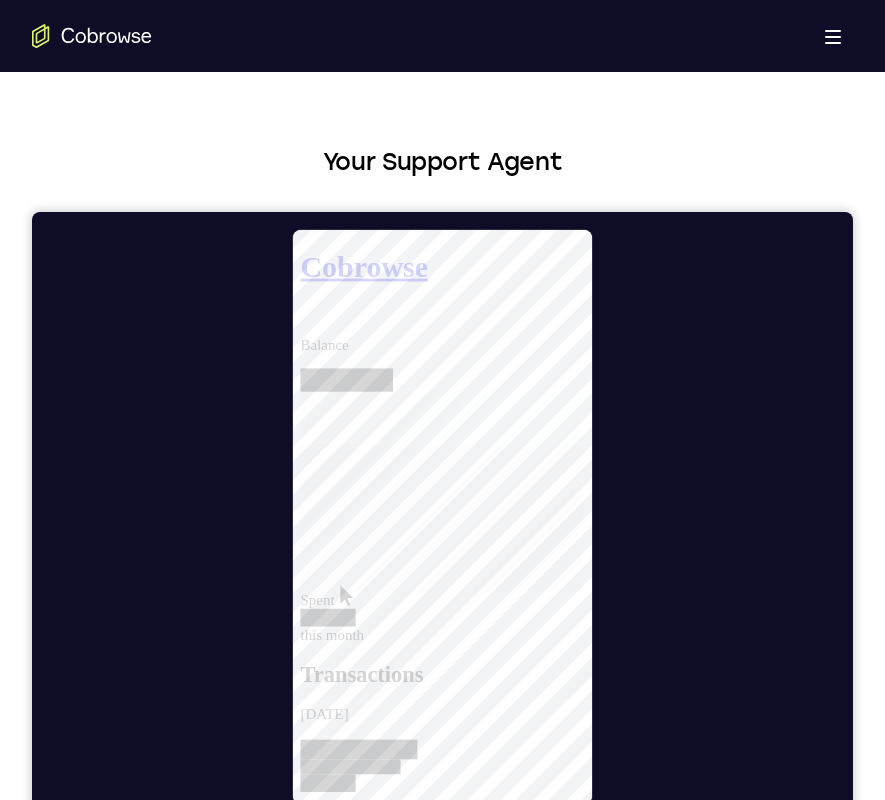 scroll, scrollTop: 0, scrollLeft: 0, axis: both 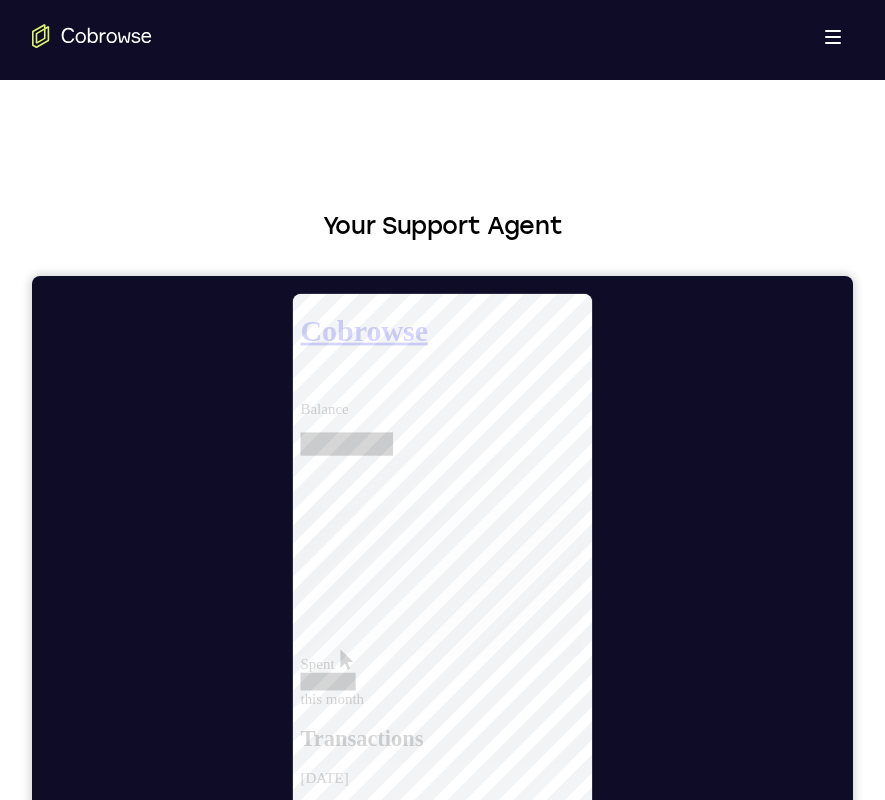 click at bounding box center [453, 382] 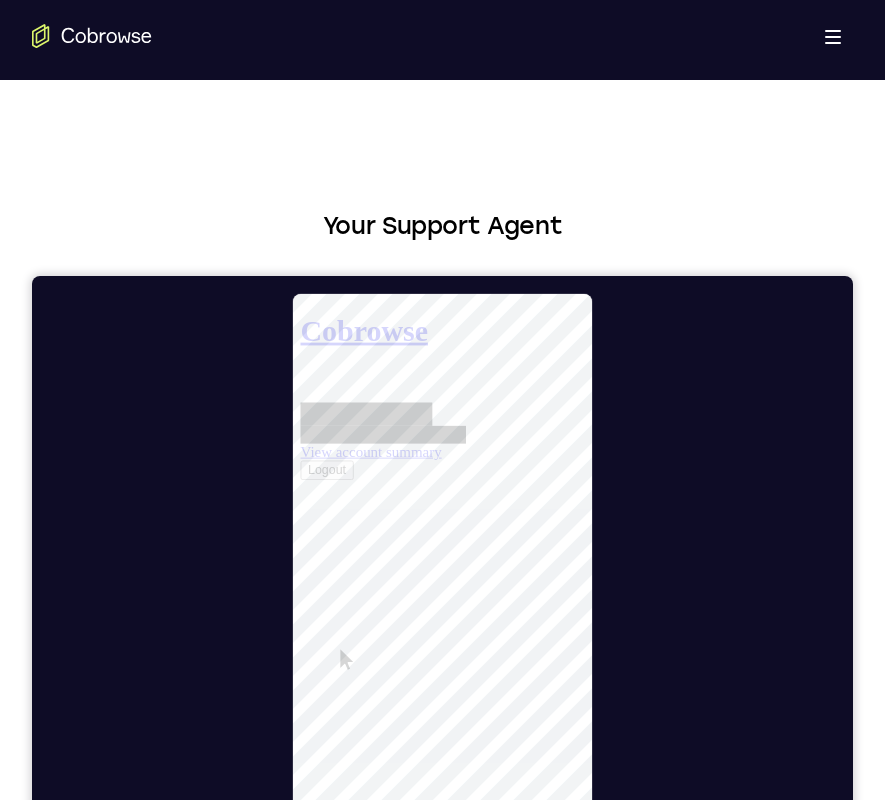 click 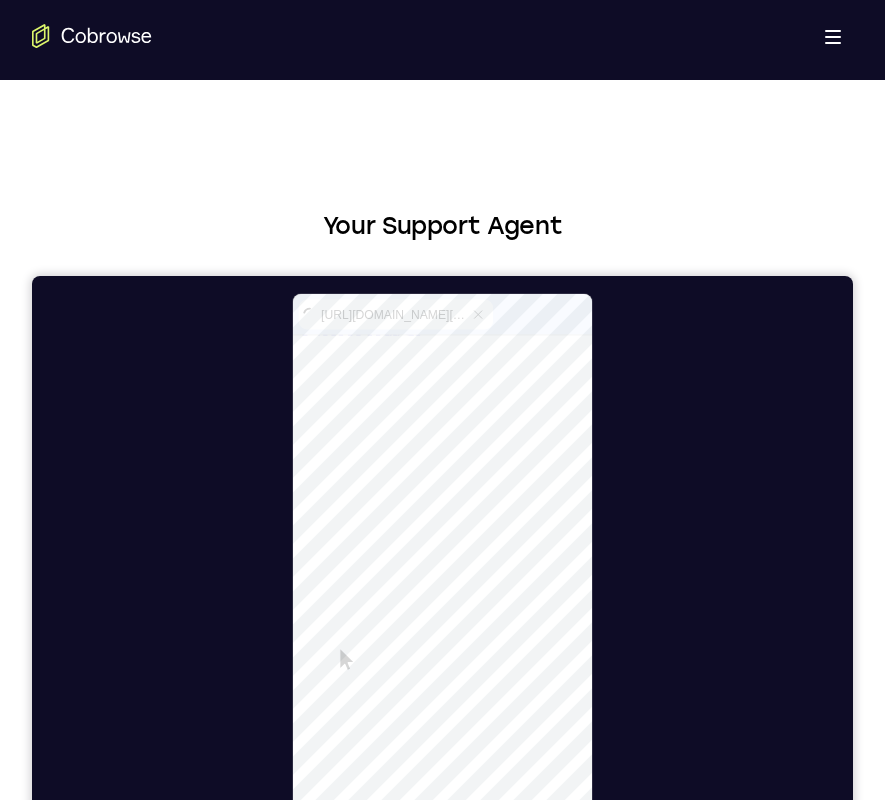 select on "1" 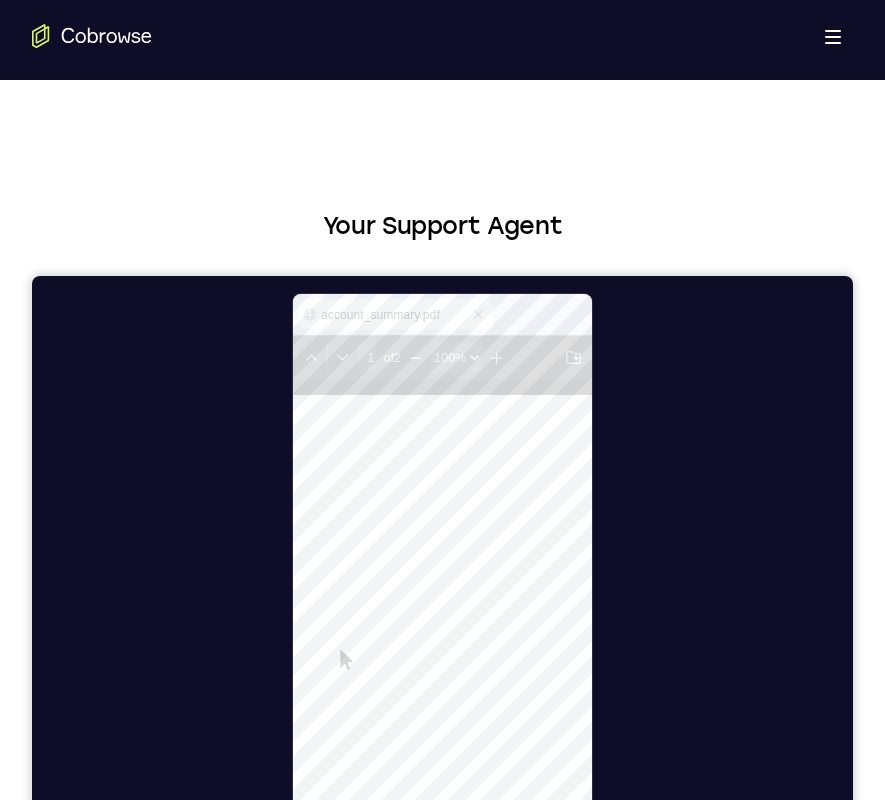 scroll, scrollTop: 700, scrollLeft: 0, axis: vertical 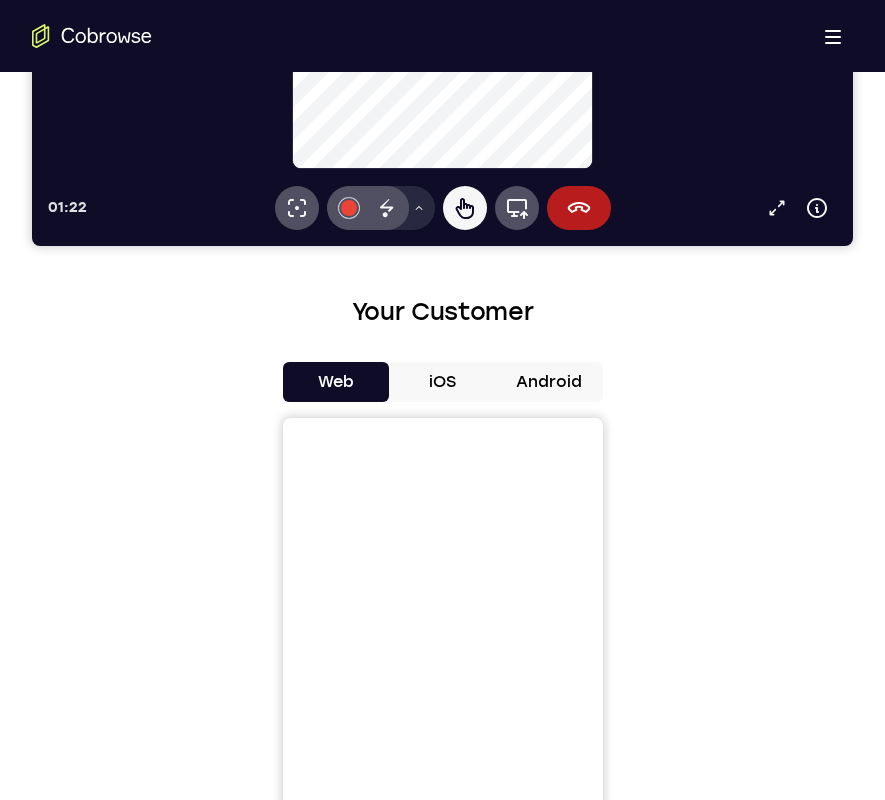 click on "Your Support Agent             Your Customer       Web   iOS   Android                         Next Steps   We’d be happy to give a product demo, answer any technical questions, or share best practices.          Create An Account             Contact Sales" at bounding box center [442, 446] 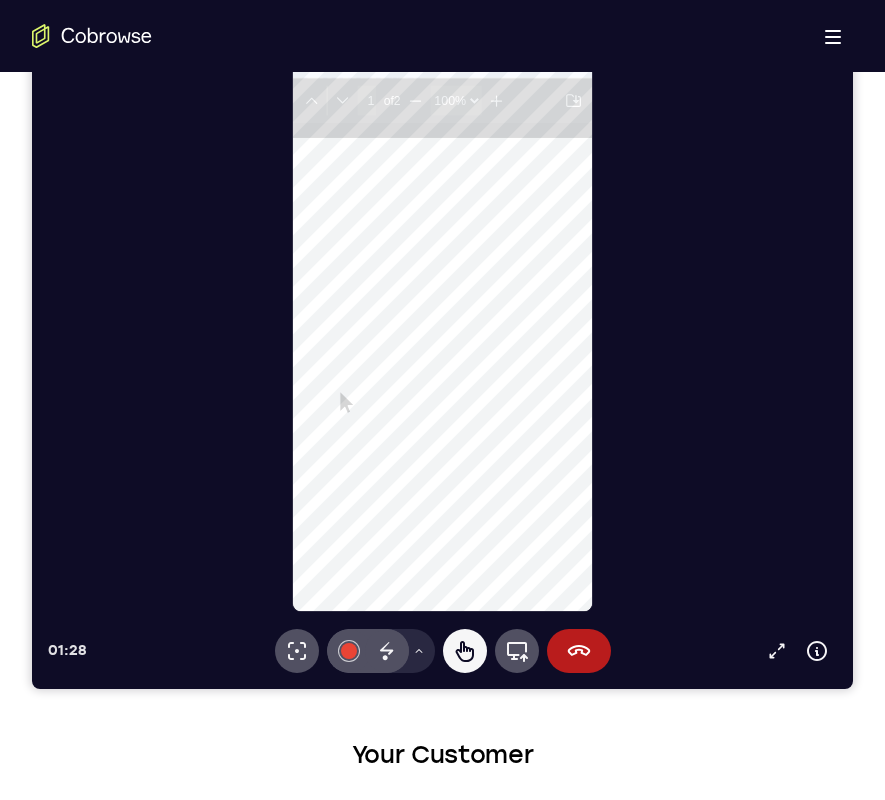 scroll, scrollTop: 242, scrollLeft: 0, axis: vertical 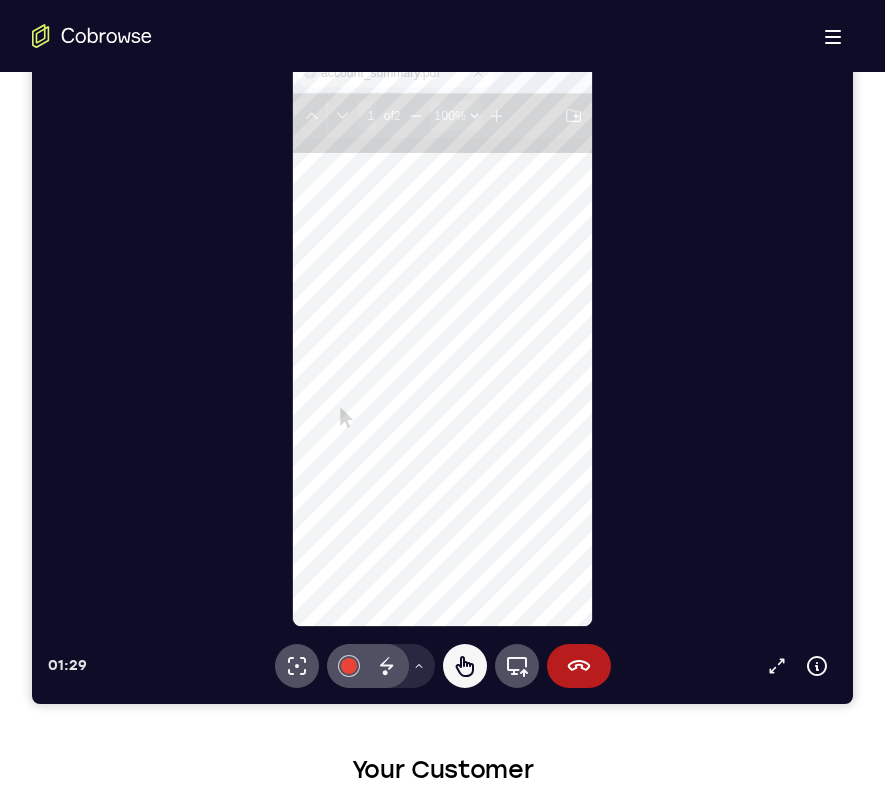 click at bounding box center [590, 580] 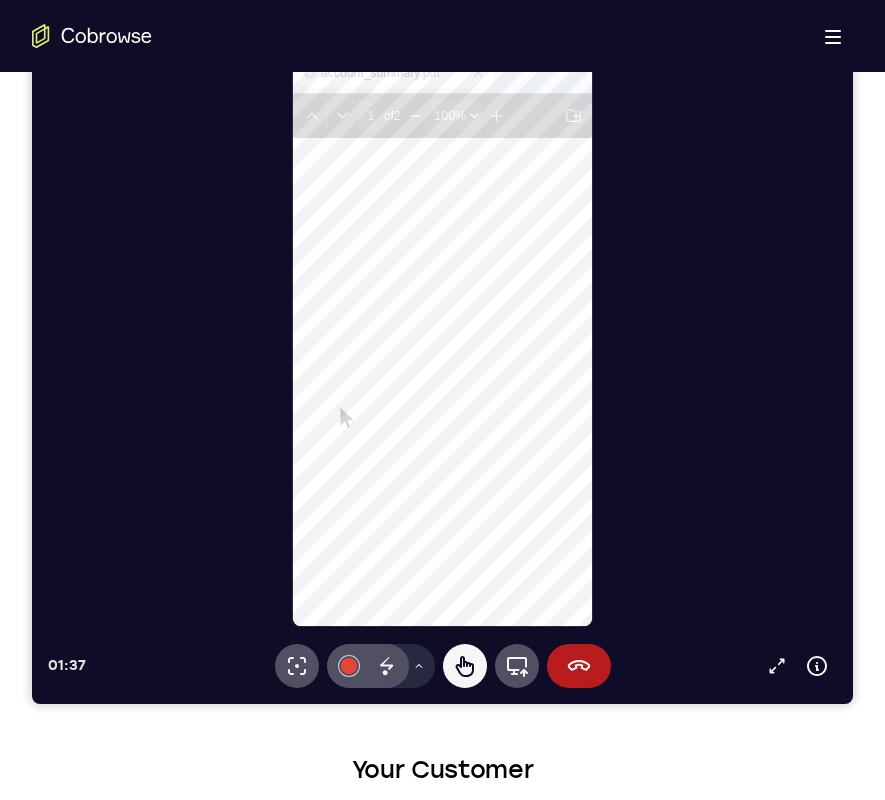 scroll, scrollTop: 230, scrollLeft: 0, axis: vertical 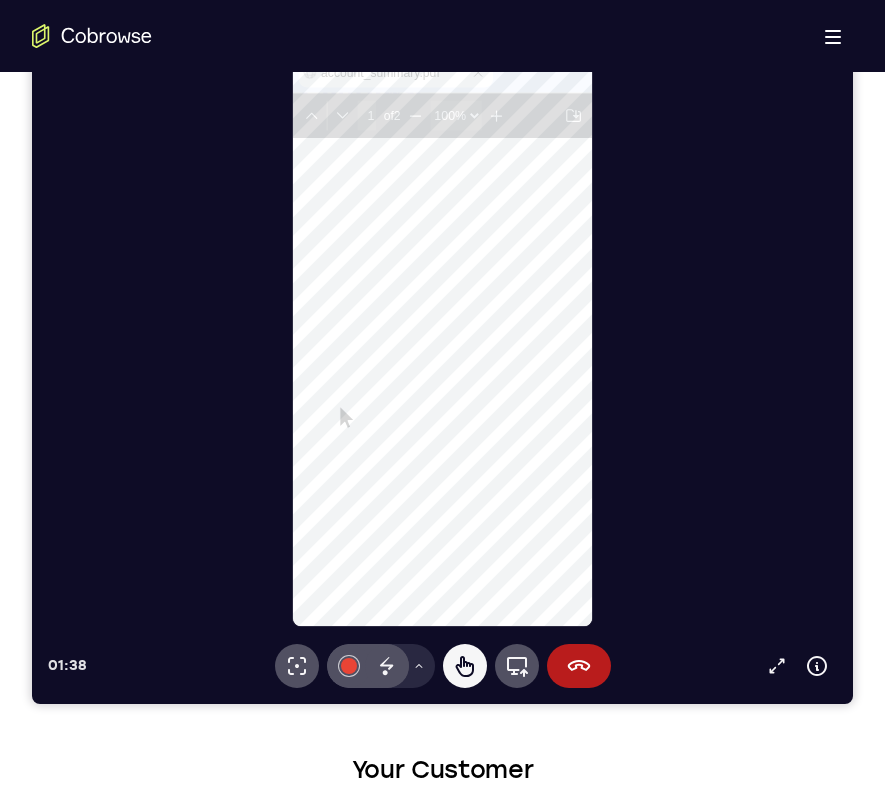 click at bounding box center (590, 350) 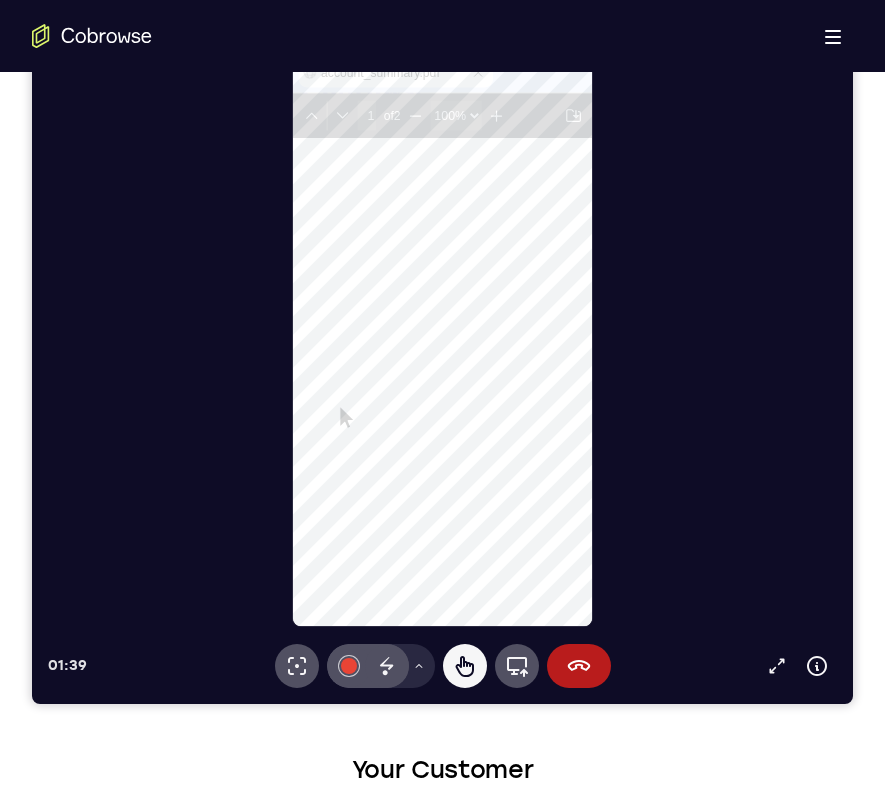 click at bounding box center (590, 350) 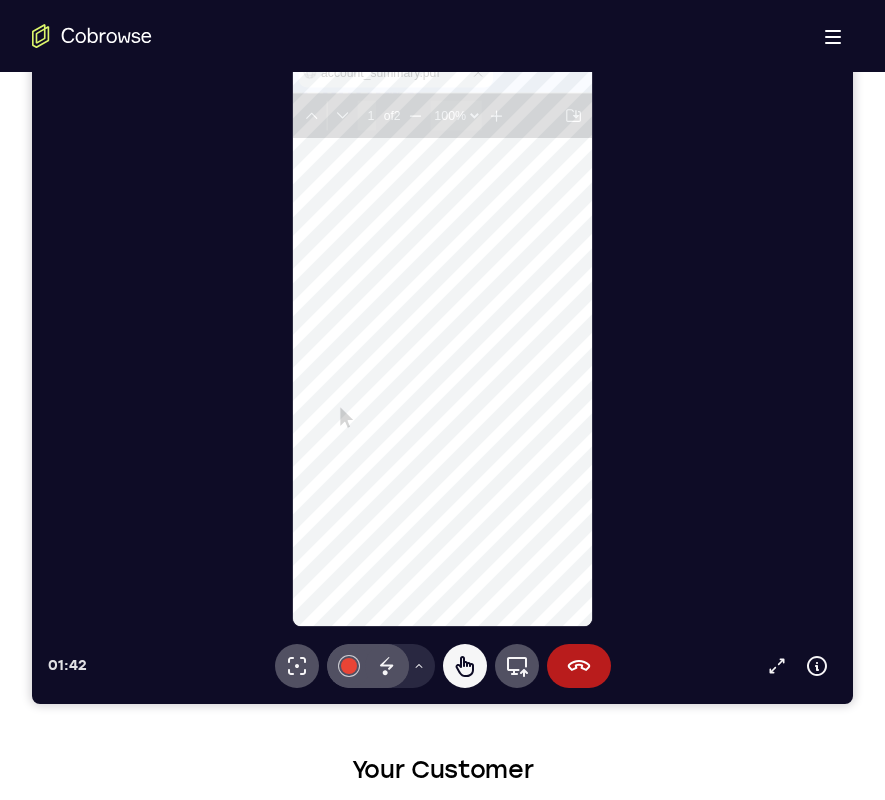 drag, startPoint x: 384, startPoint y: 224, endPoint x: 261, endPoint y: 322, distance: 157.26729 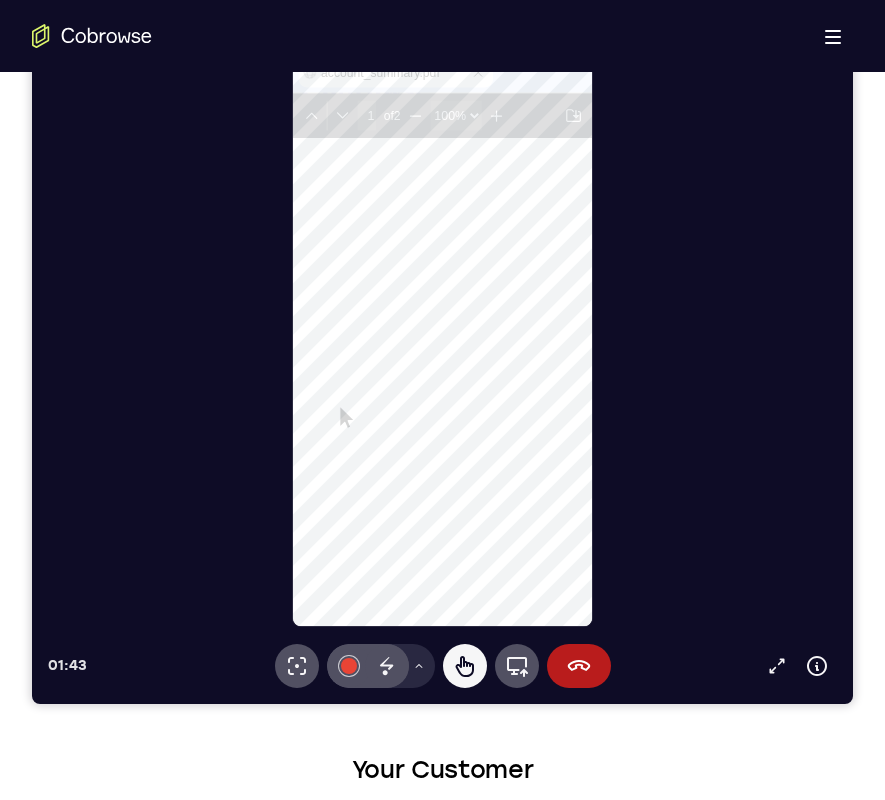 click at bounding box center [590, 350] 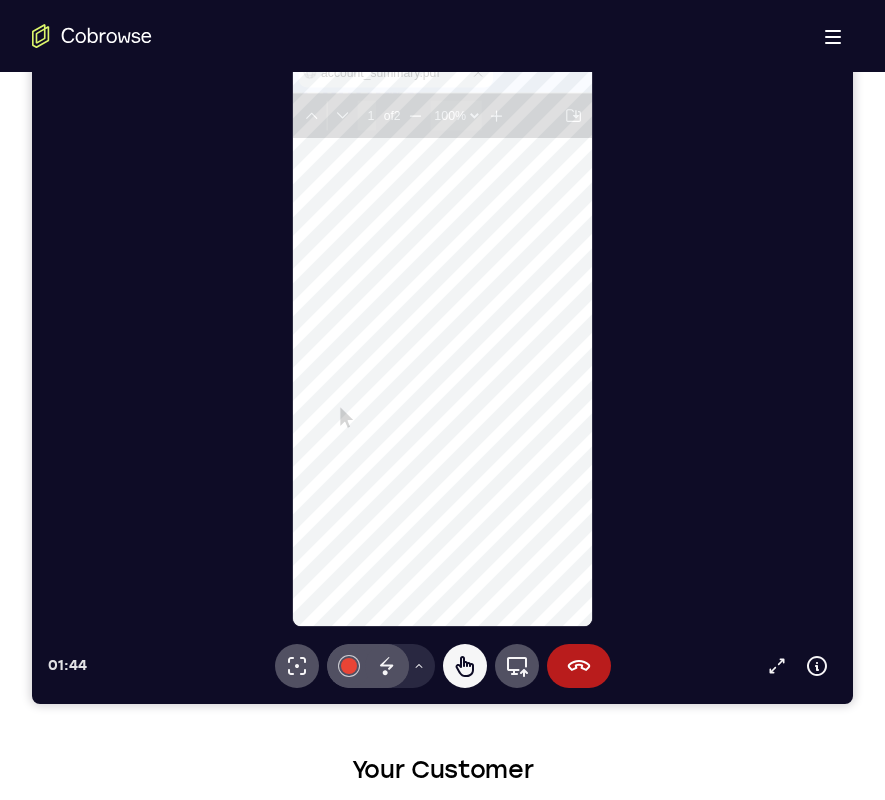 click at bounding box center (590, 350) 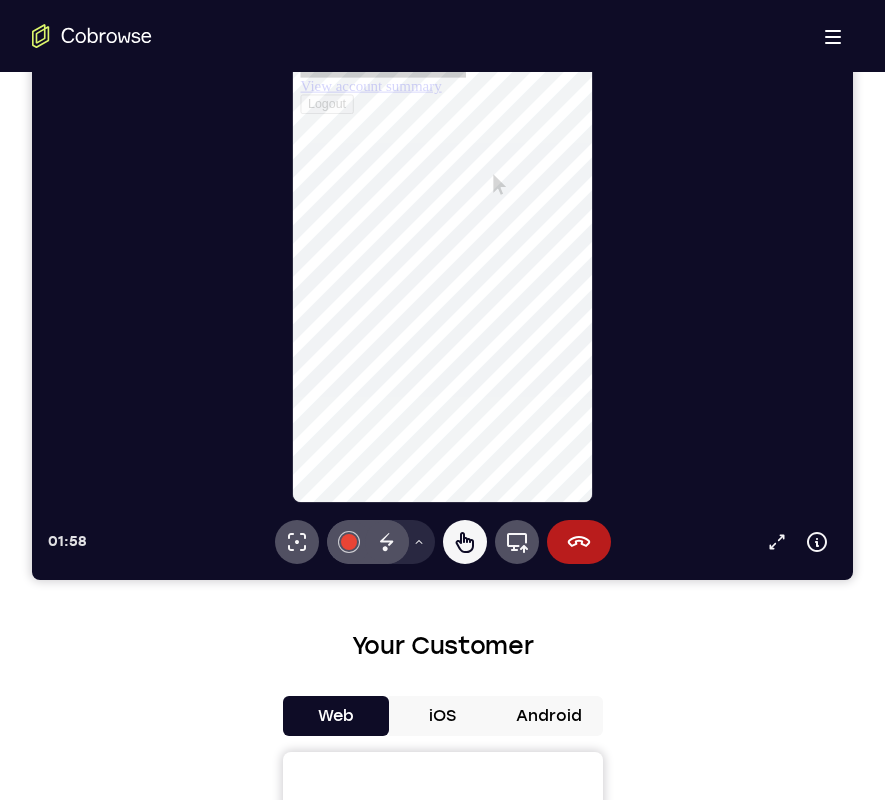 scroll, scrollTop: 242, scrollLeft: 0, axis: vertical 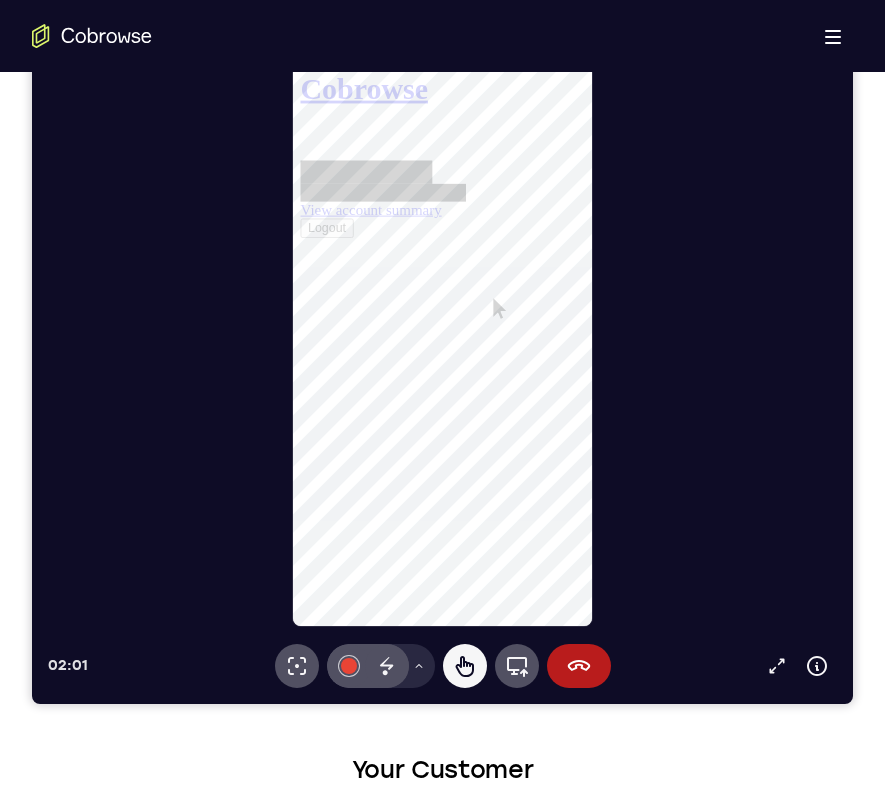 click on "View account summary Logout" at bounding box center (453, 199) 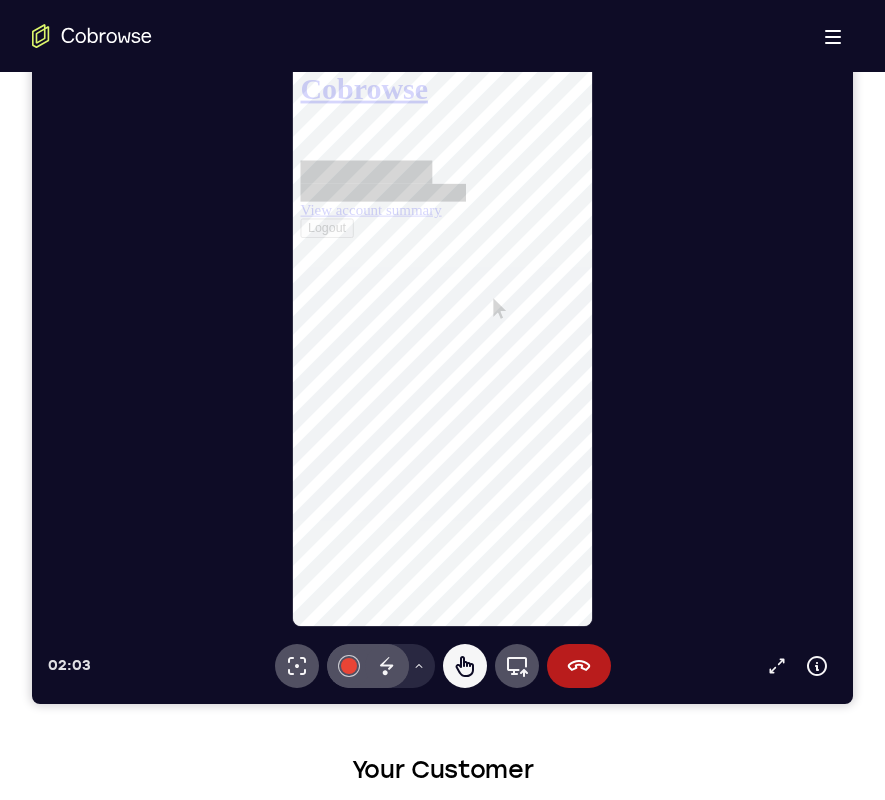 click at bounding box center [453, 140] 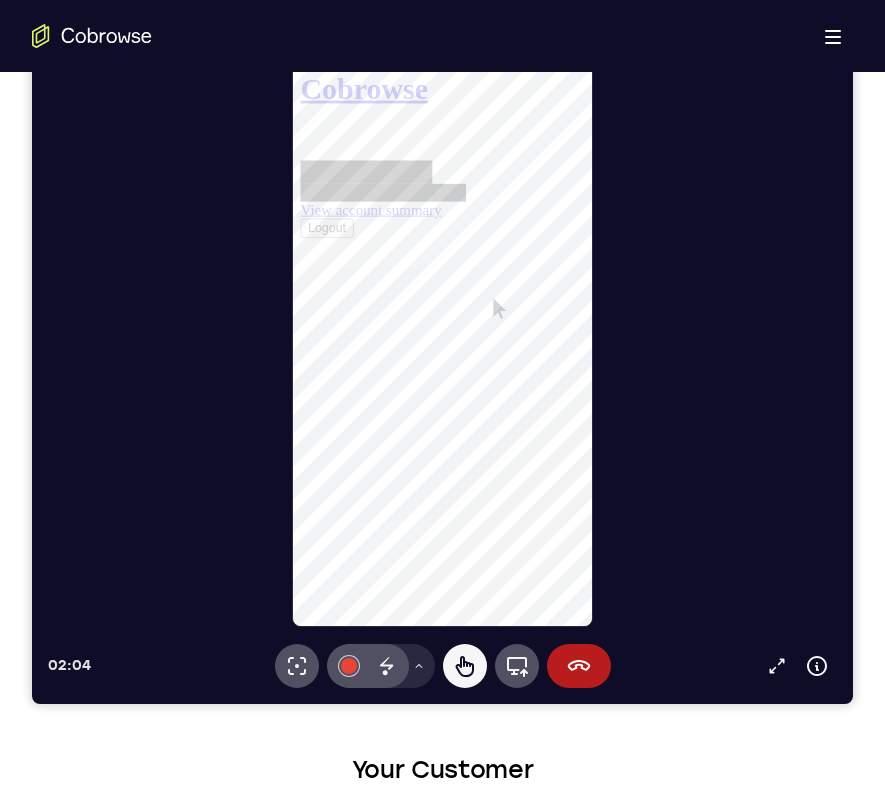 click 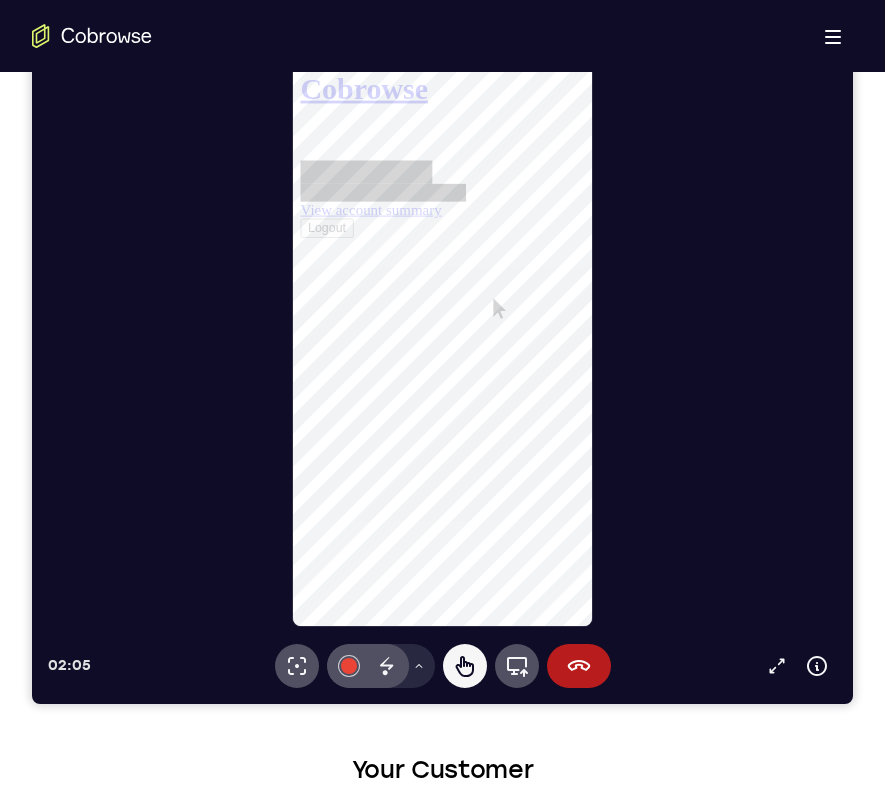 click on "View account summary Logout" at bounding box center [453, 199] 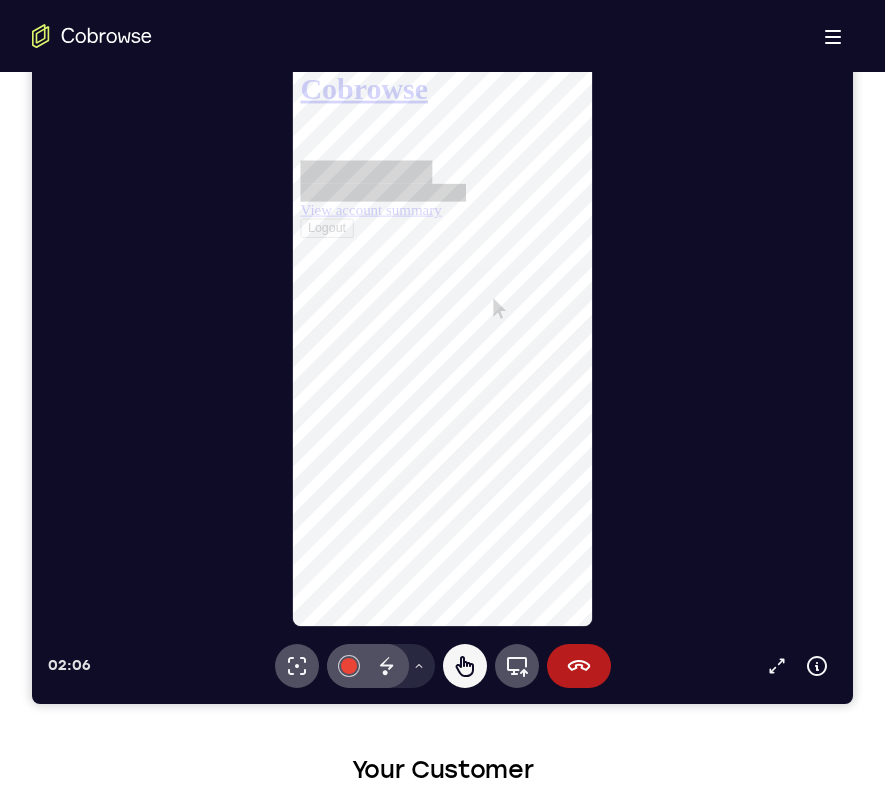 click on "View account summary Logout" at bounding box center [453, 199] 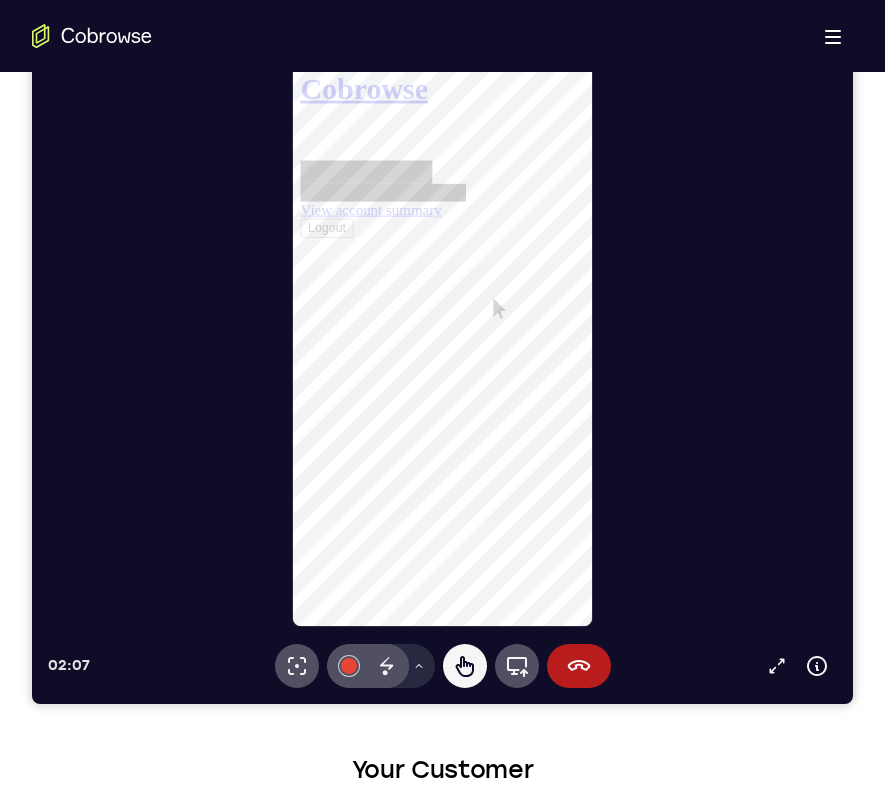 click on "View account summary Logout" at bounding box center (453, 199) 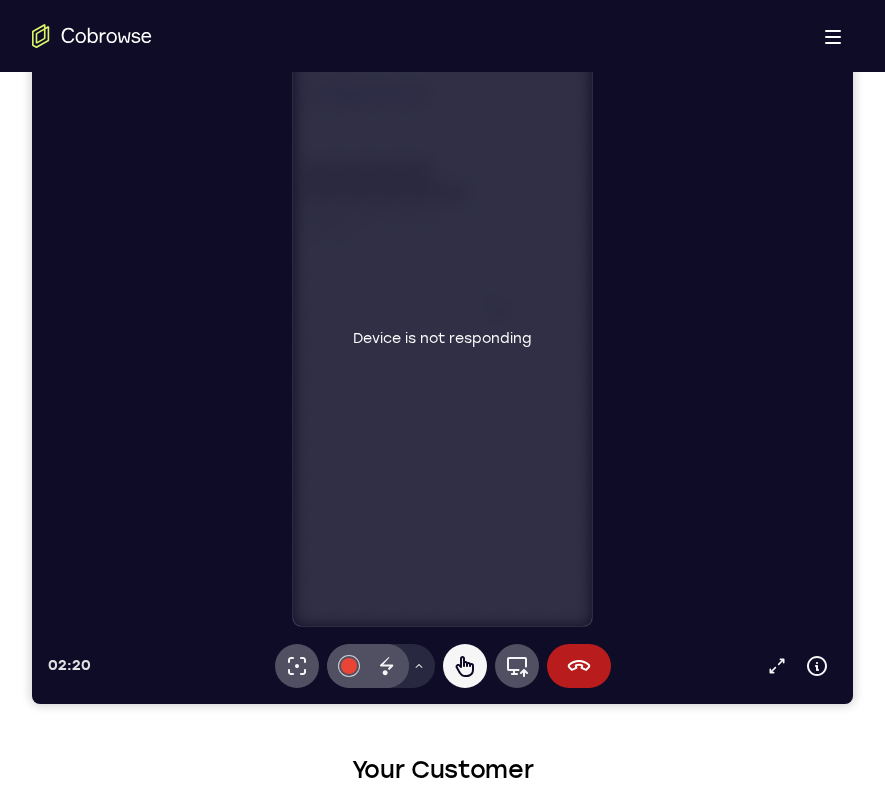 click 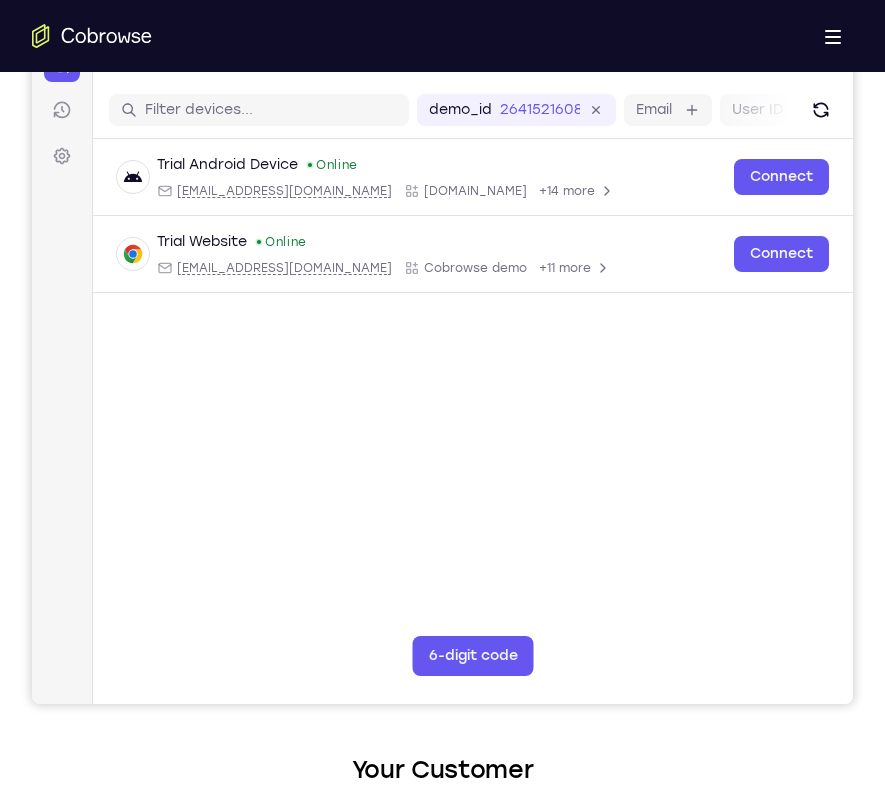 click on "Connect" at bounding box center (781, 254) 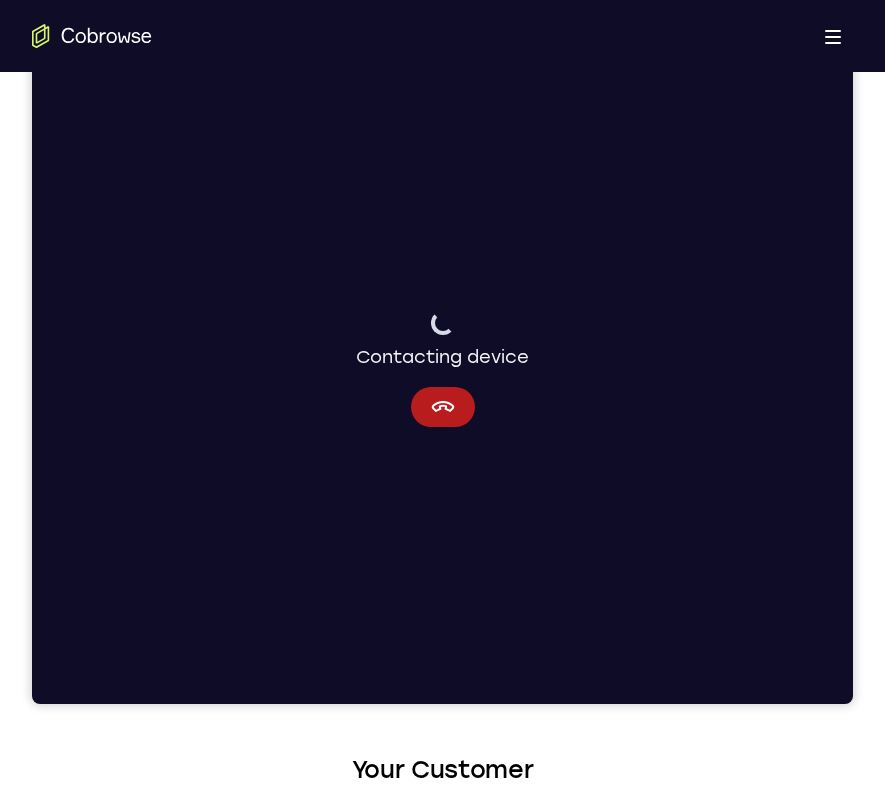 click 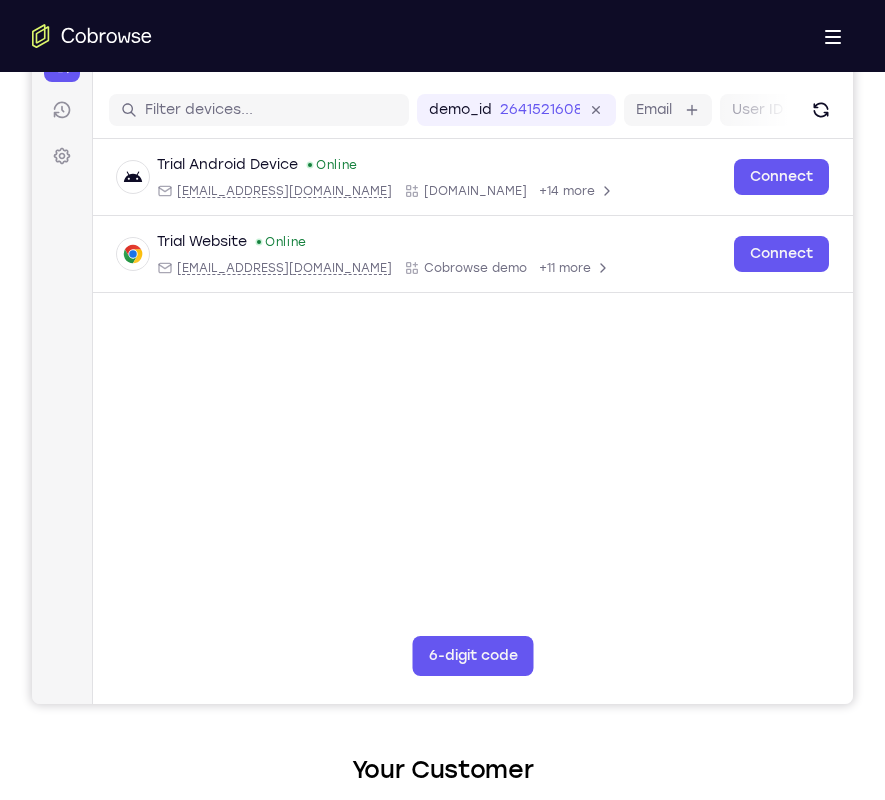 click 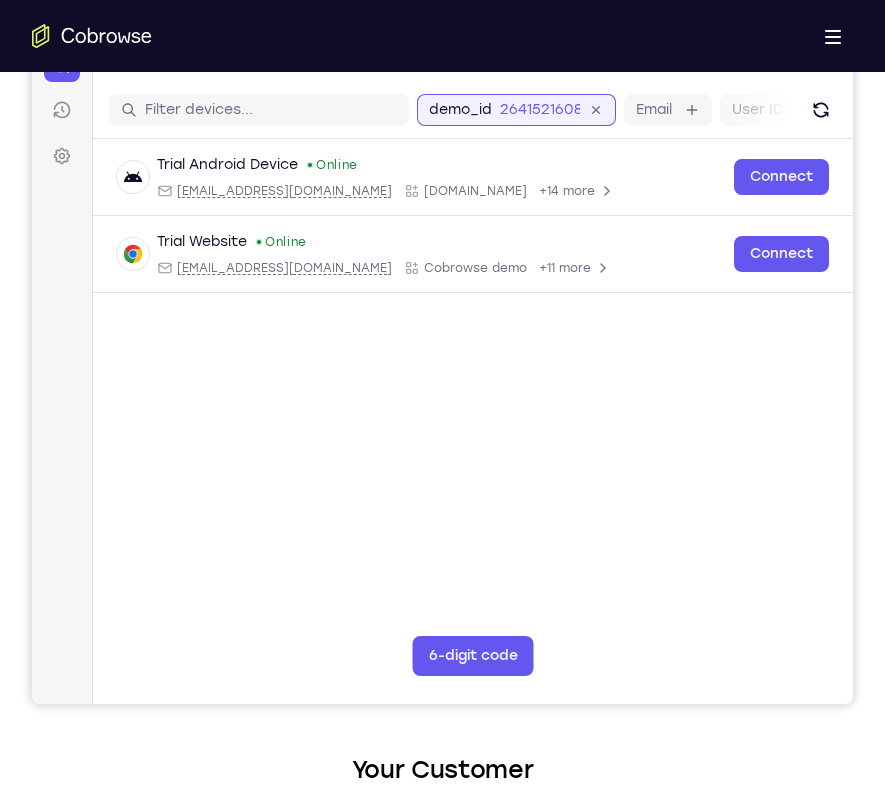 type 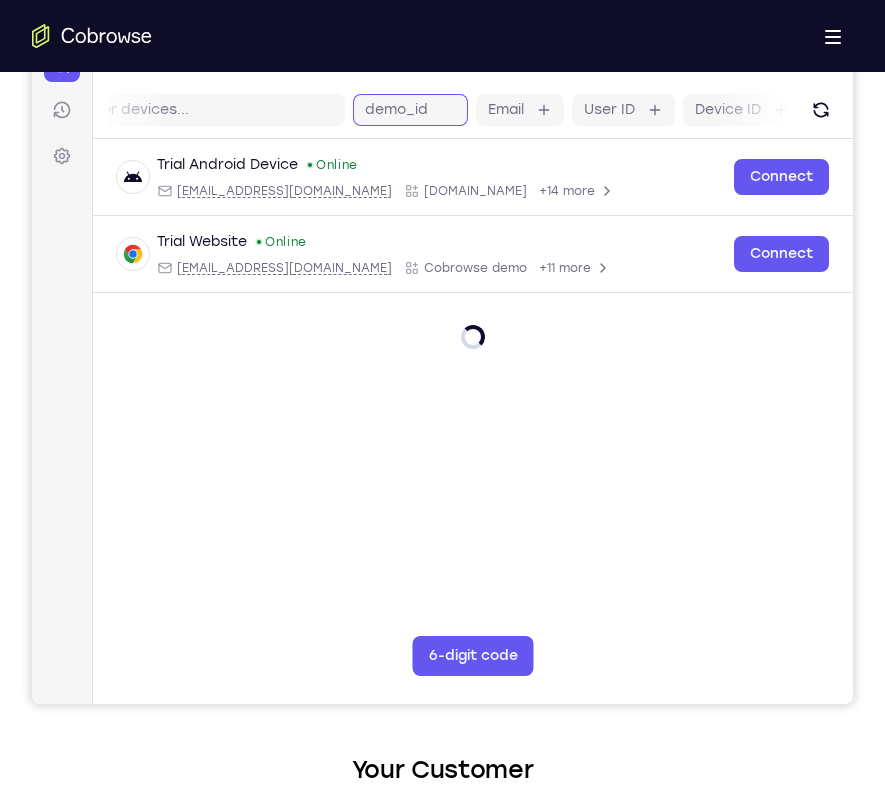scroll, scrollTop: 0, scrollLeft: 68, axis: horizontal 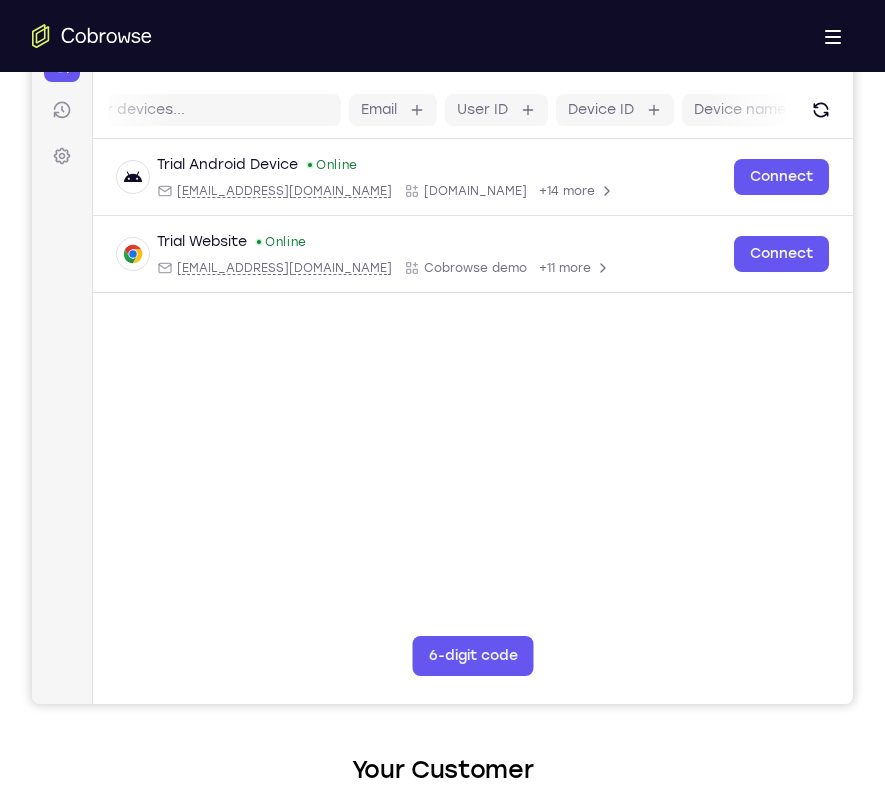 click on "Email User ID Device ID Device name 6-digit code Code entry Trial Android Device Online android@example.com Cobrowse.io +14 more android@example.com Cobrowse.io +14 more Connect Trial Website Online web@example.com Cobrowse demo +11 more web@example.com Cobrowse demo +11 more Connect" at bounding box center [473, 417] 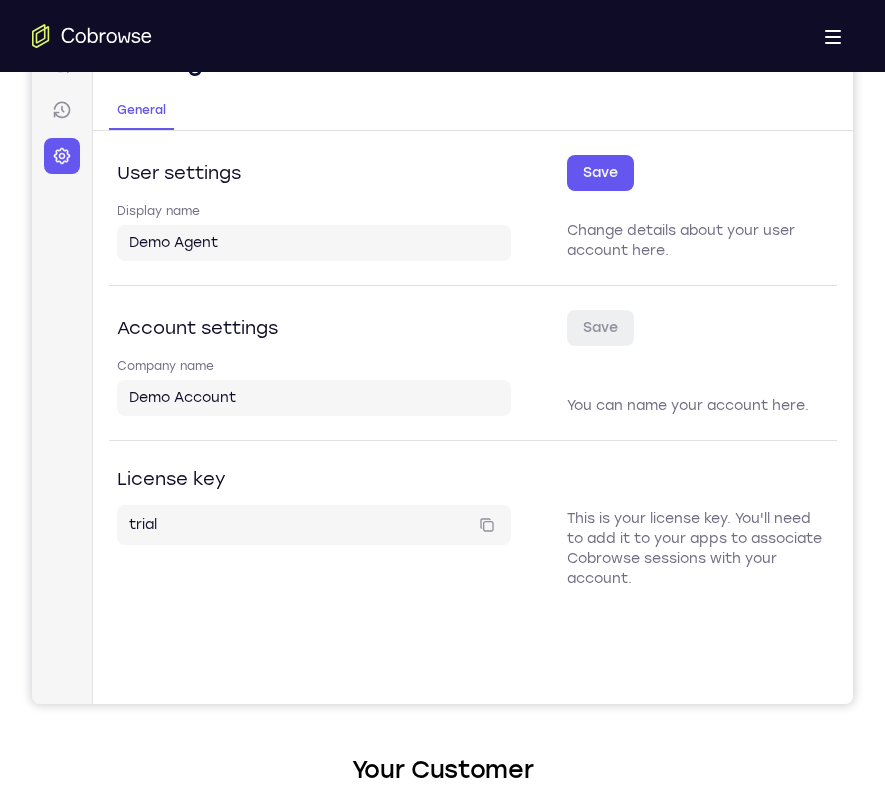 click 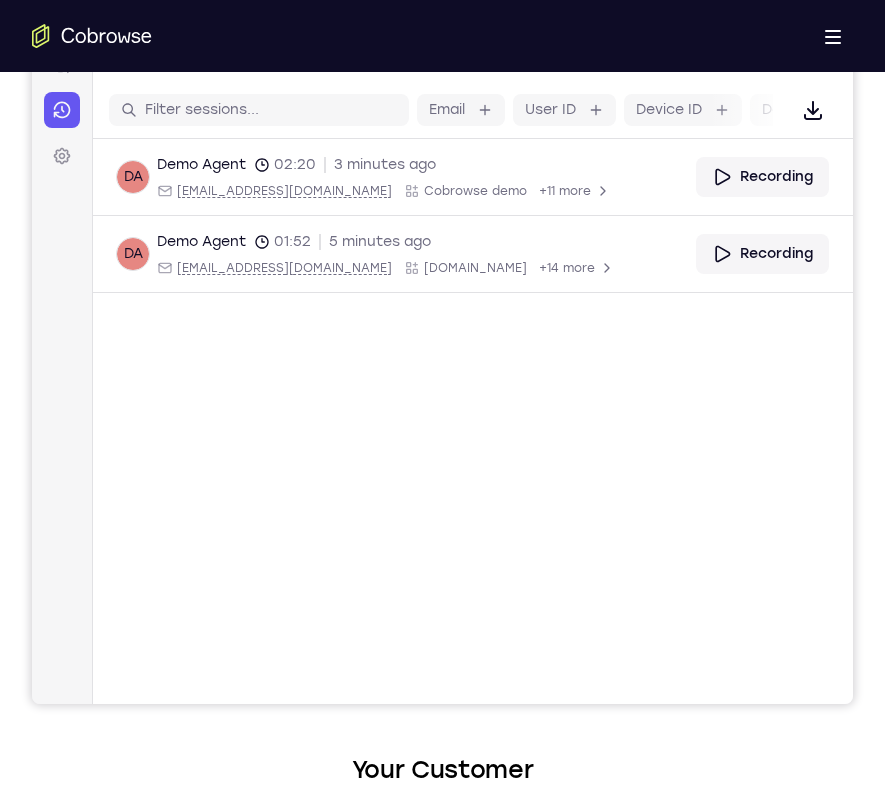 click 